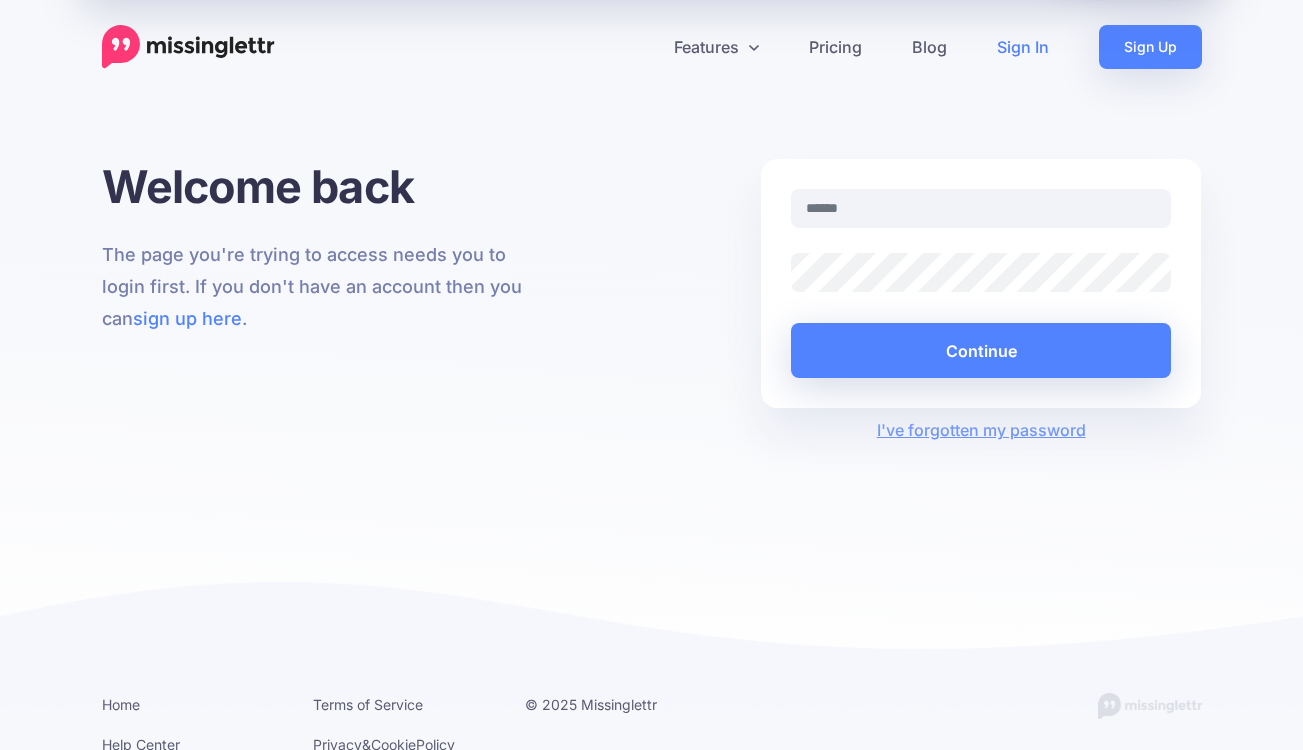 scroll, scrollTop: 0, scrollLeft: 0, axis: both 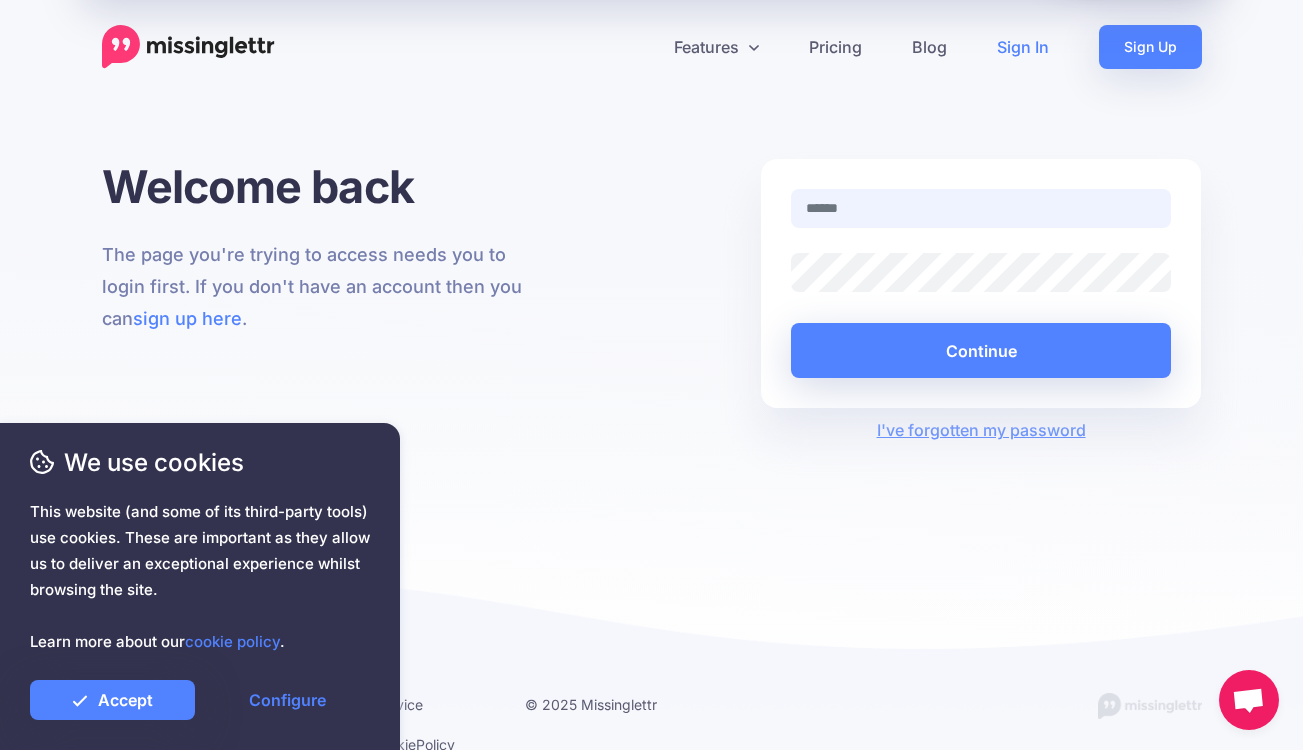 paste on "**********" 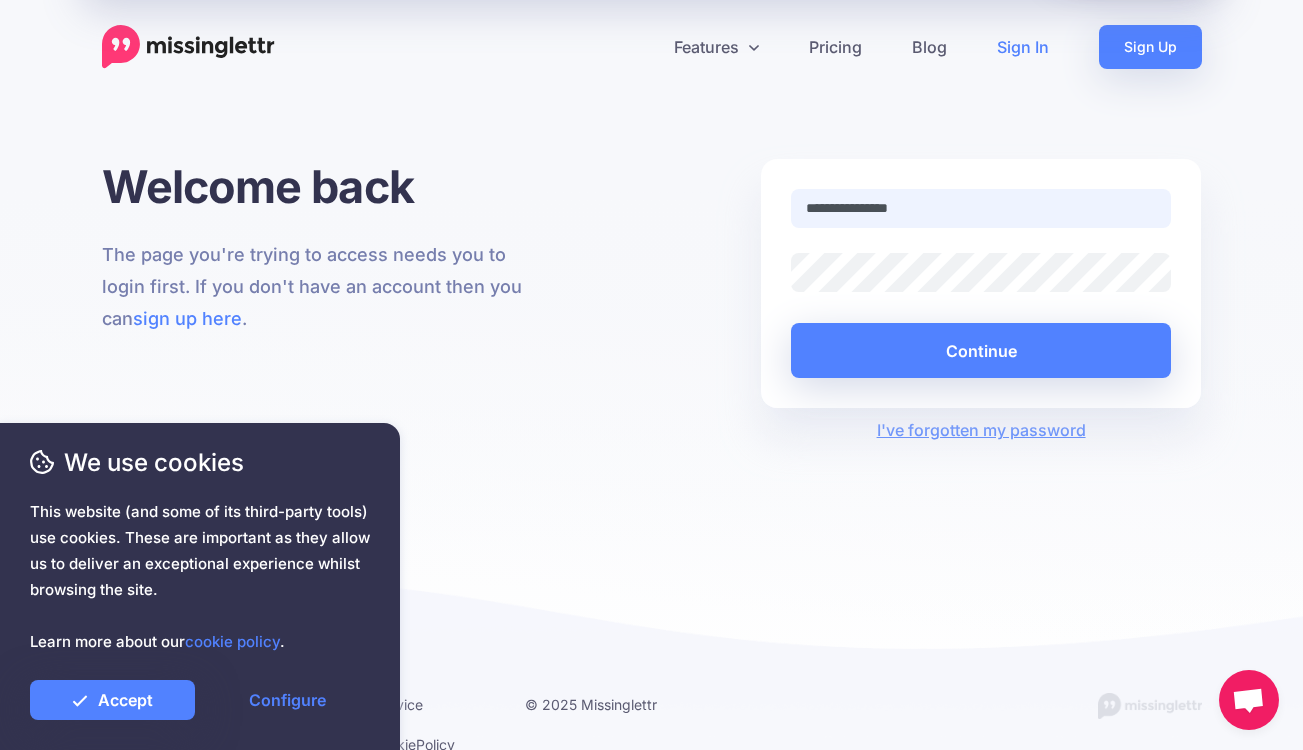 type on "**********" 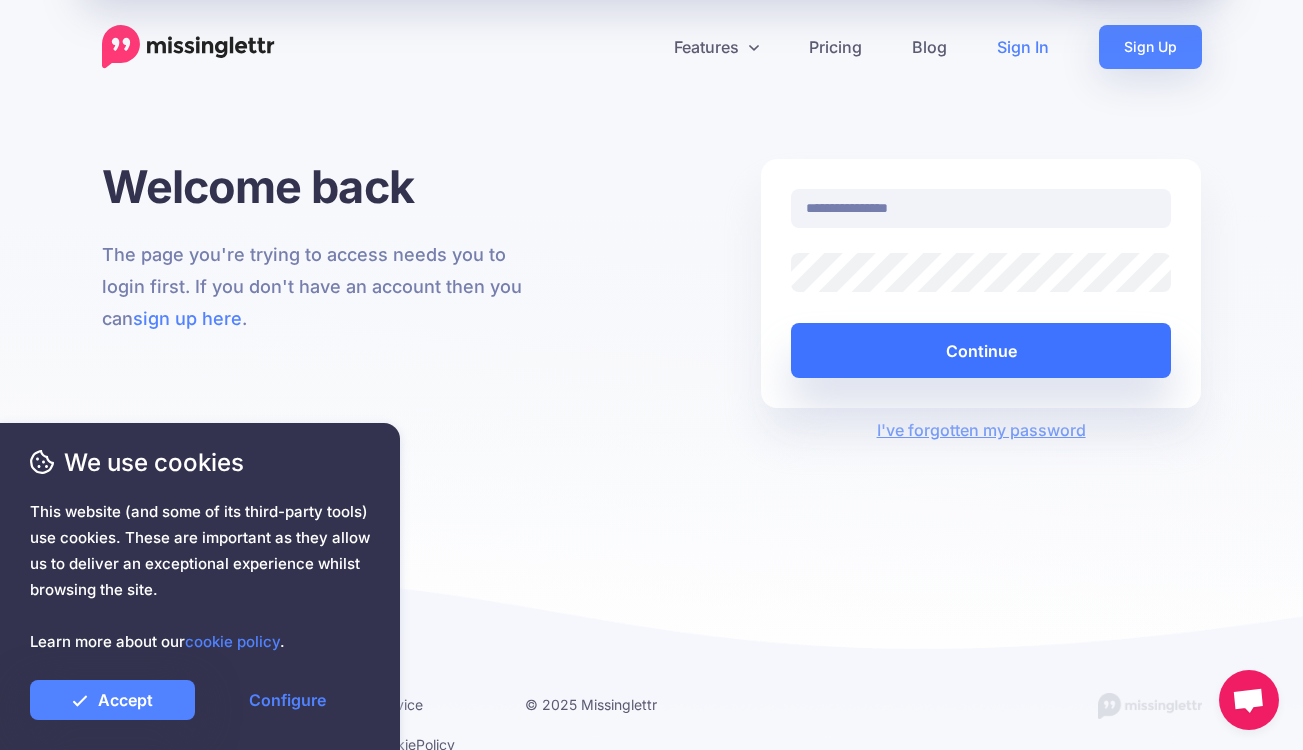 click on "Continue" at bounding box center (981, 350) 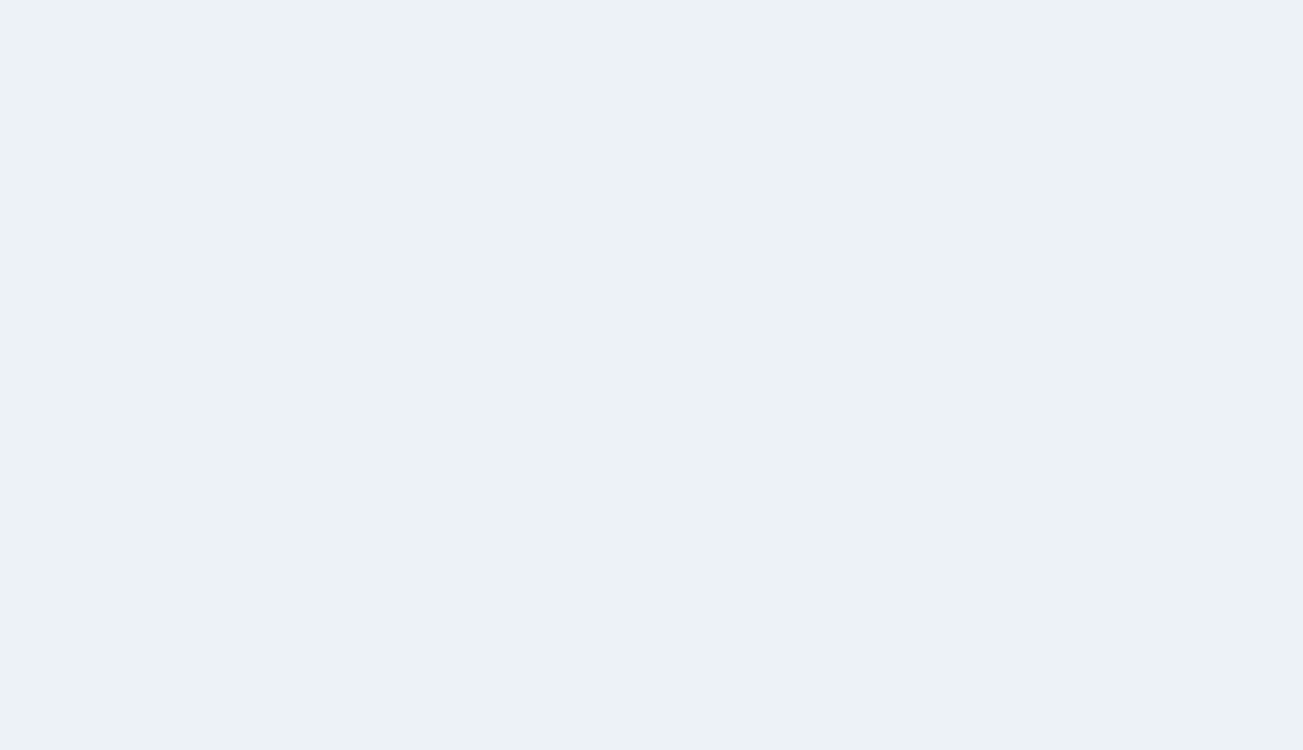 scroll, scrollTop: 0, scrollLeft: 0, axis: both 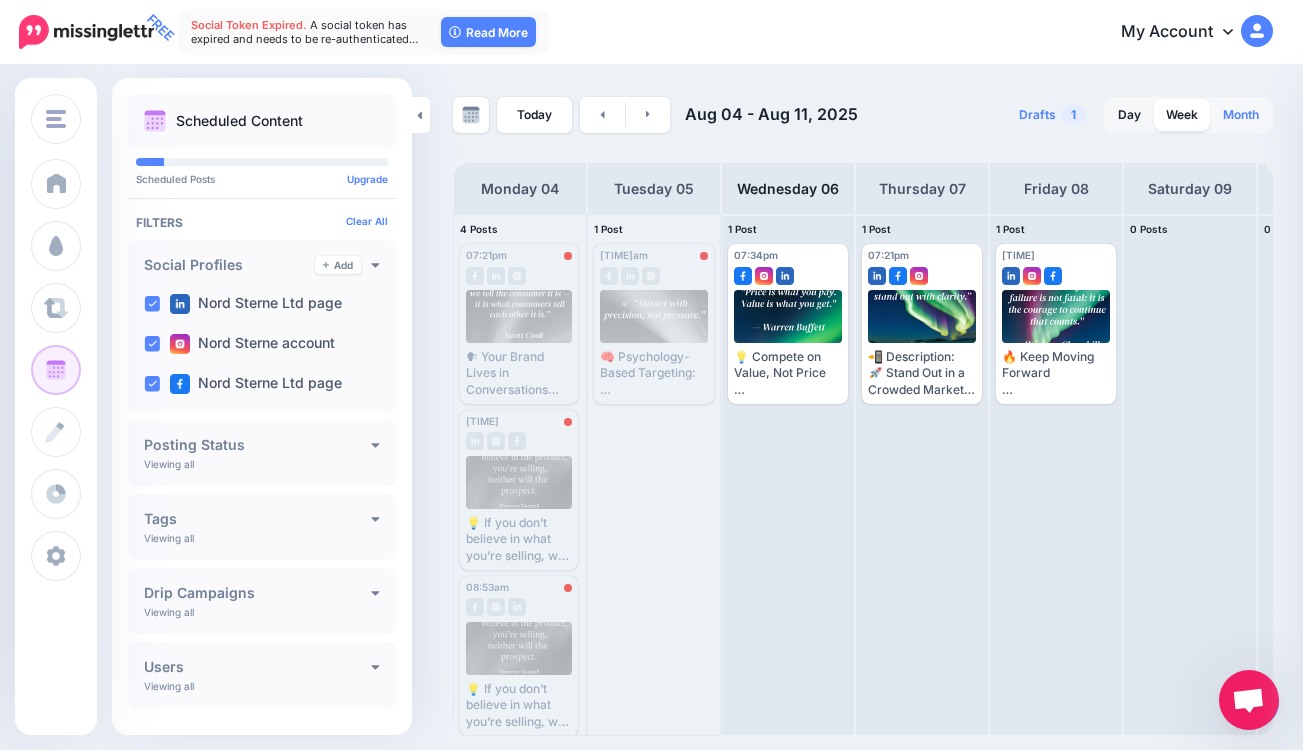 click on "Month" at bounding box center (1241, 115) 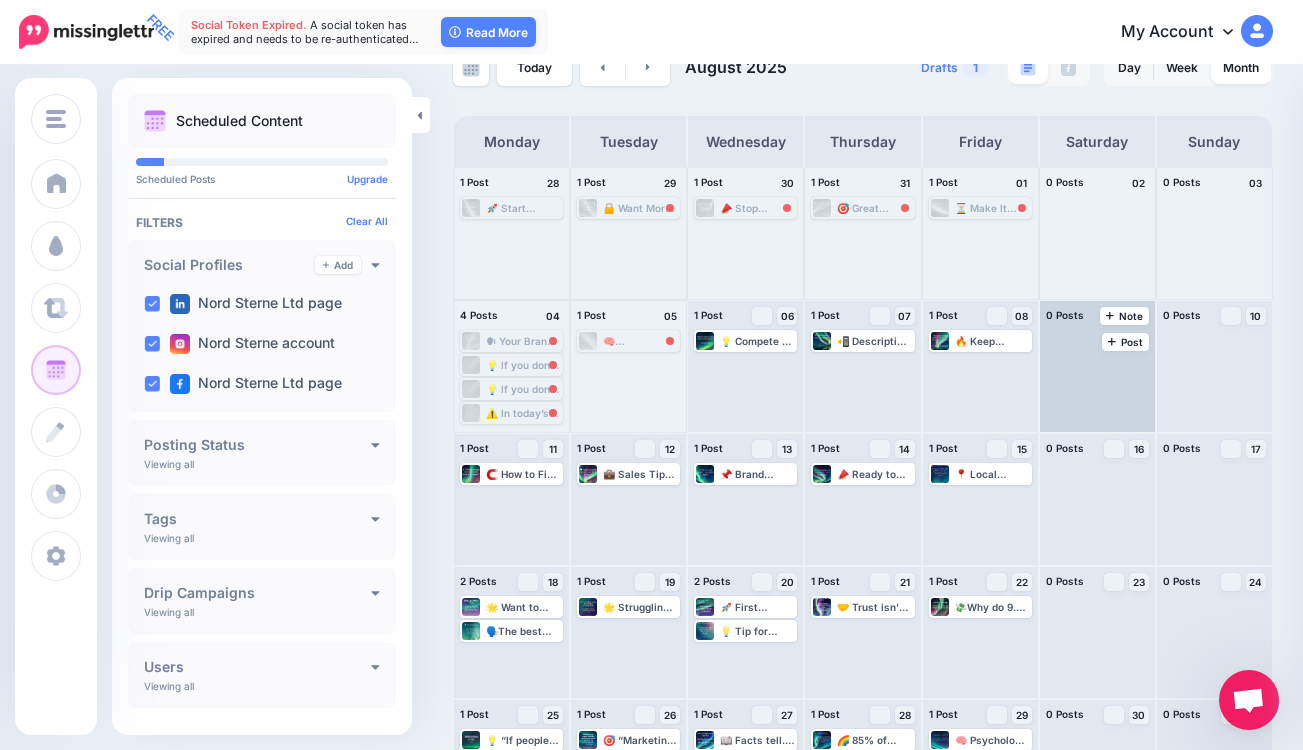 scroll, scrollTop: 0, scrollLeft: 0, axis: both 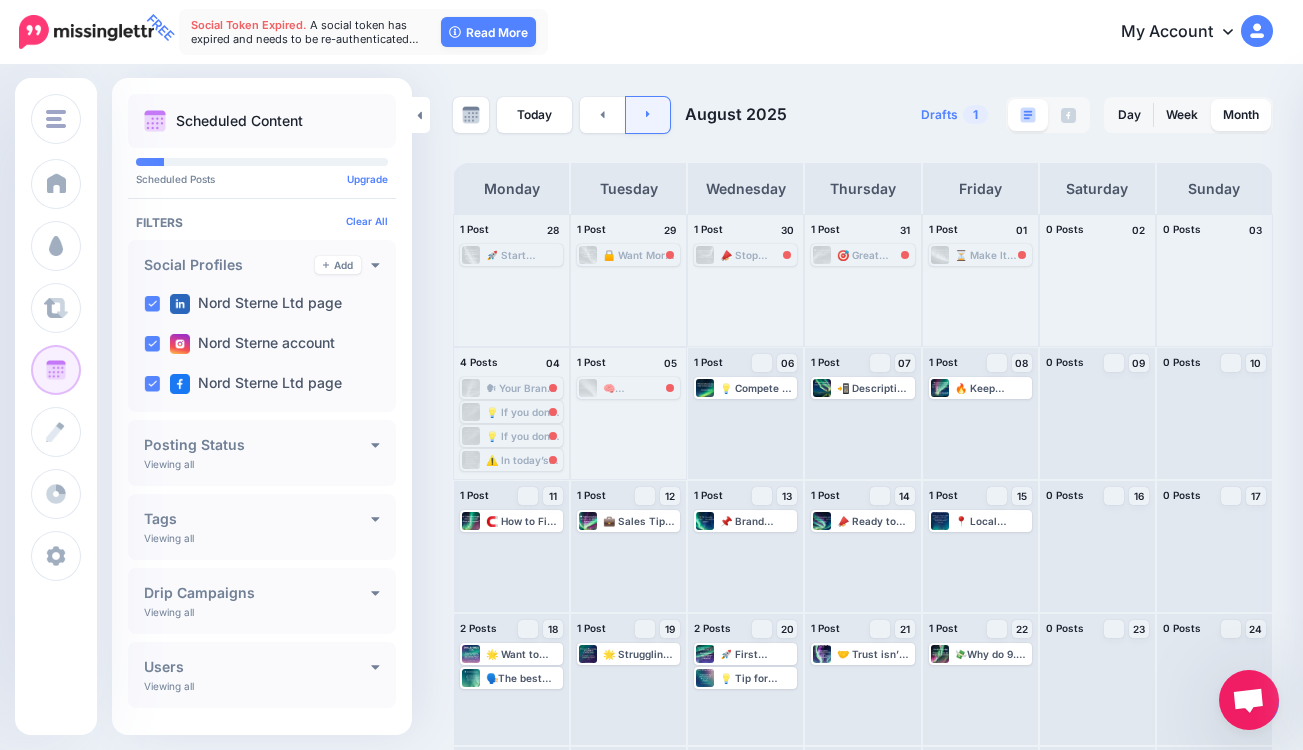 click at bounding box center (648, 115) 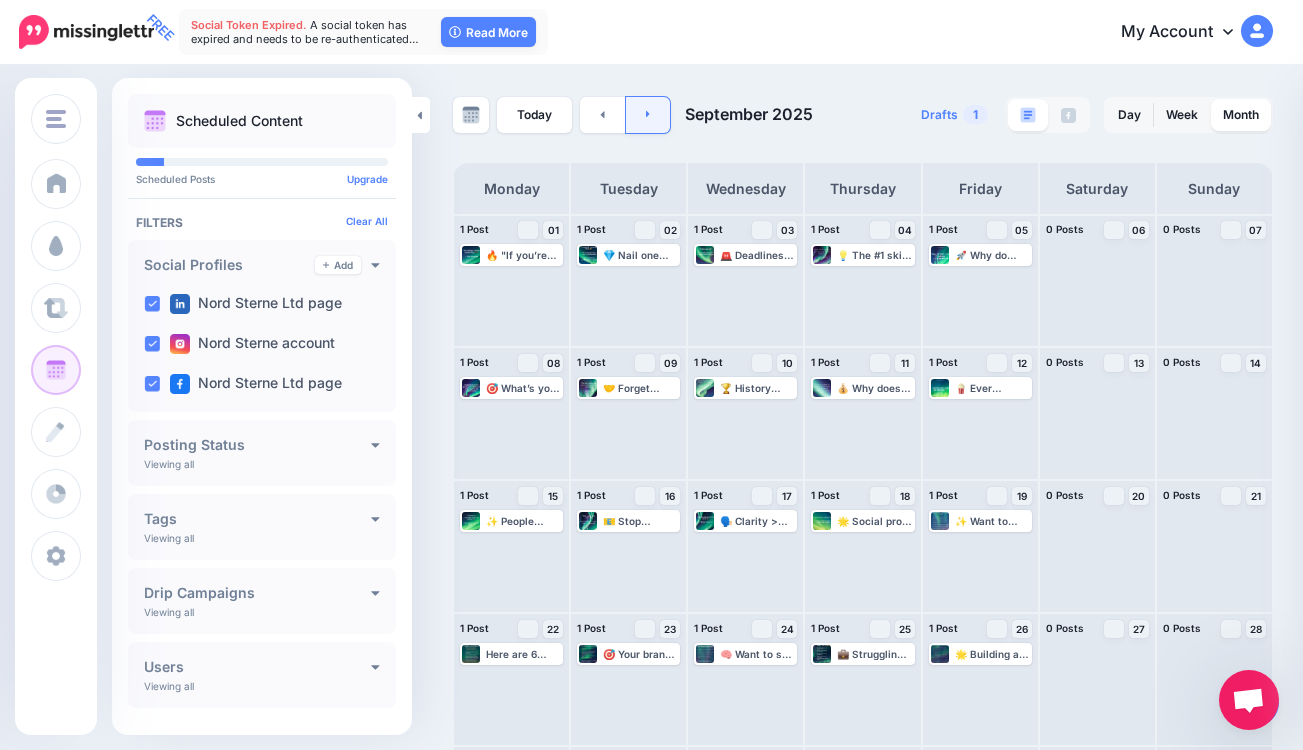 click at bounding box center (648, 115) 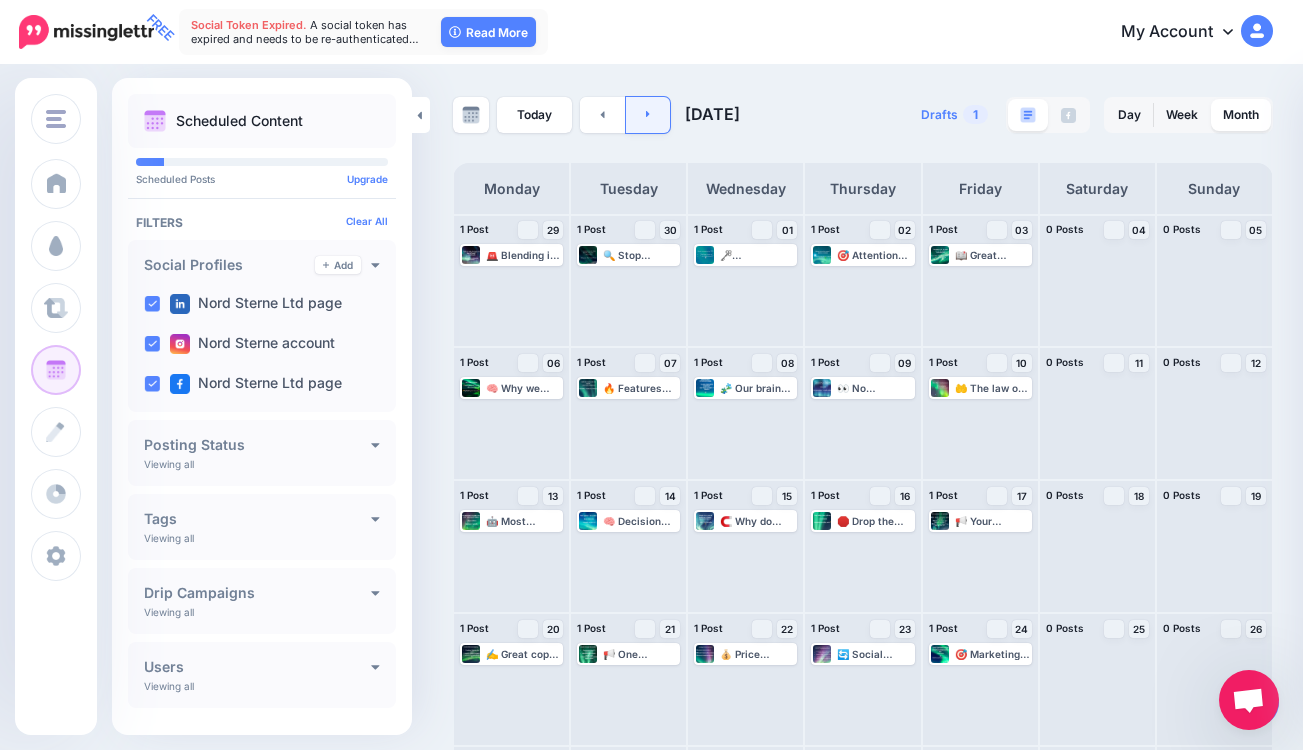 click at bounding box center [648, 115] 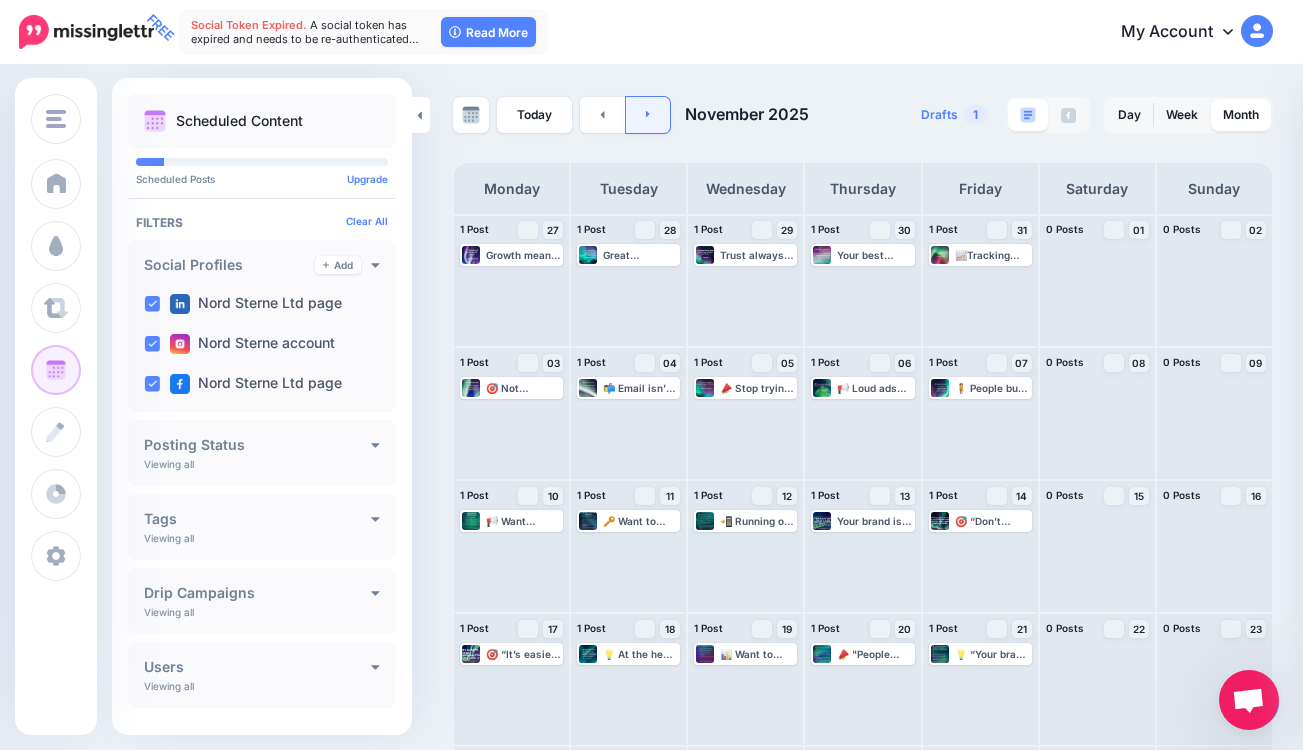 click at bounding box center (648, 115) 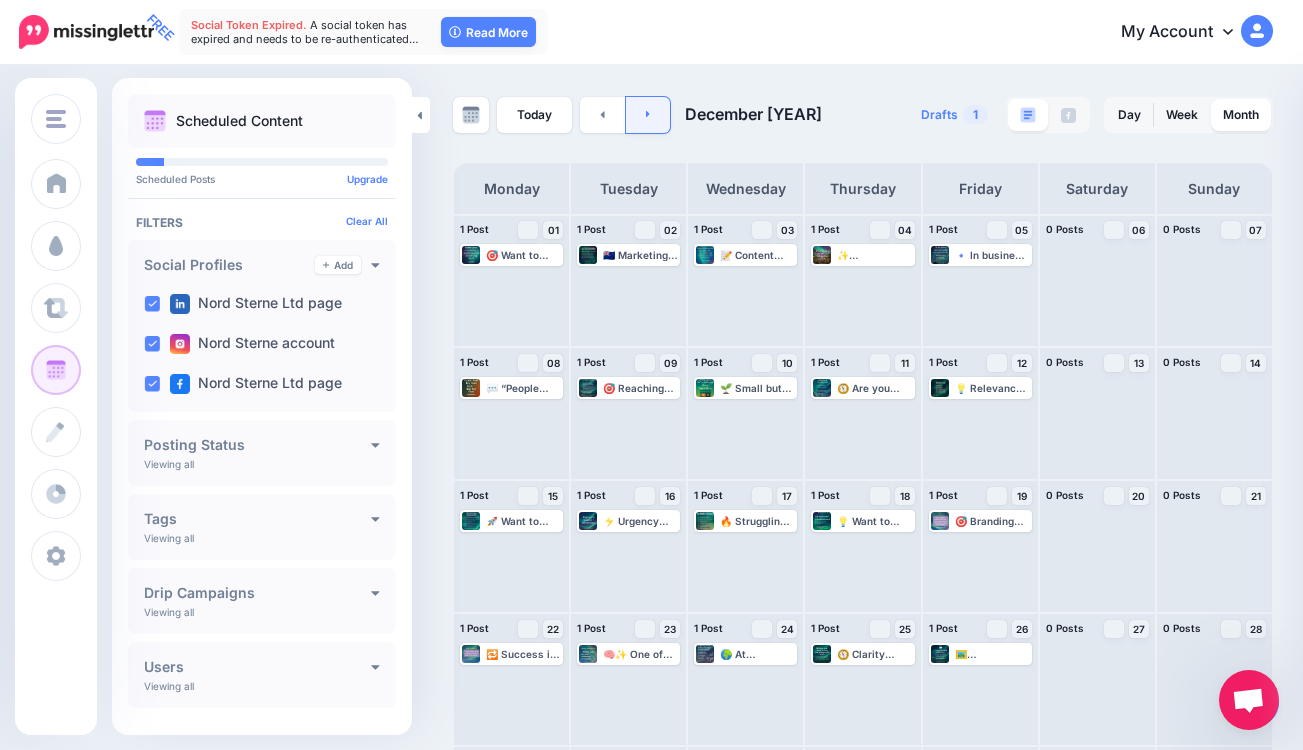 click at bounding box center (648, 115) 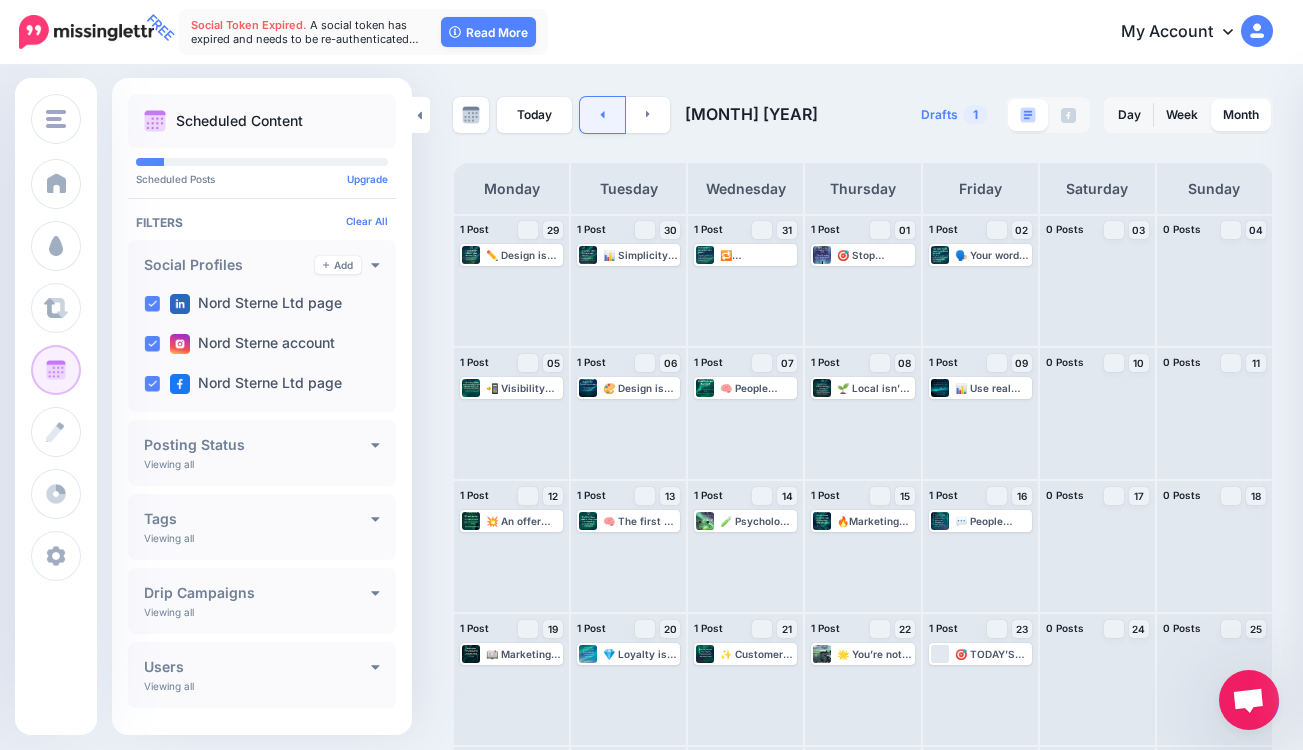 click at bounding box center [602, 115] 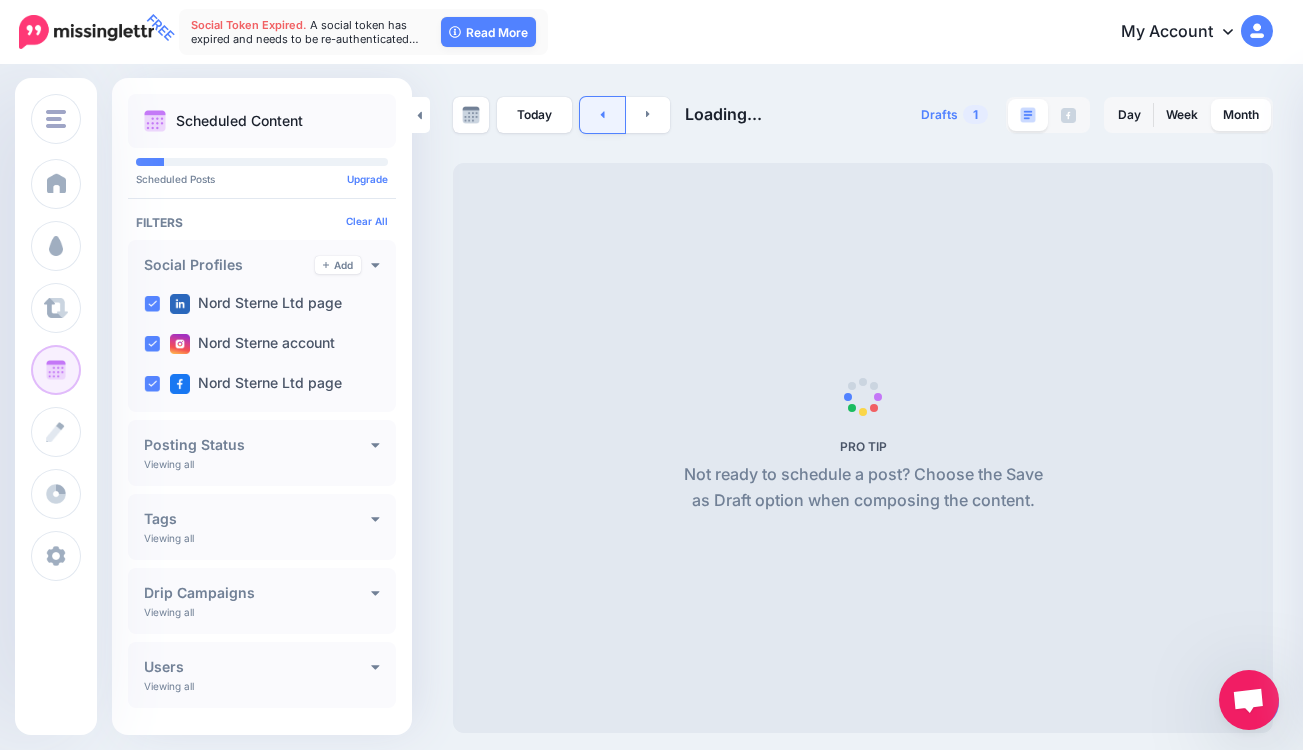 click at bounding box center [602, 115] 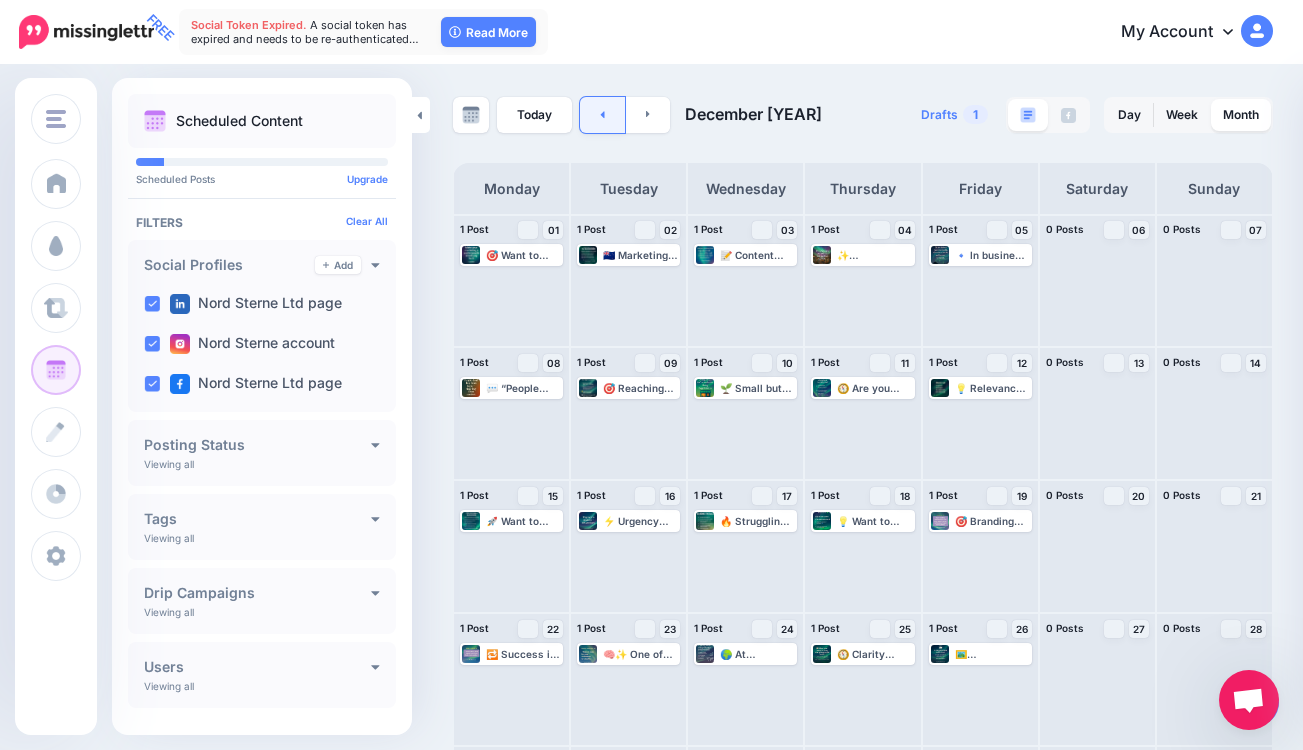 click at bounding box center (602, 115) 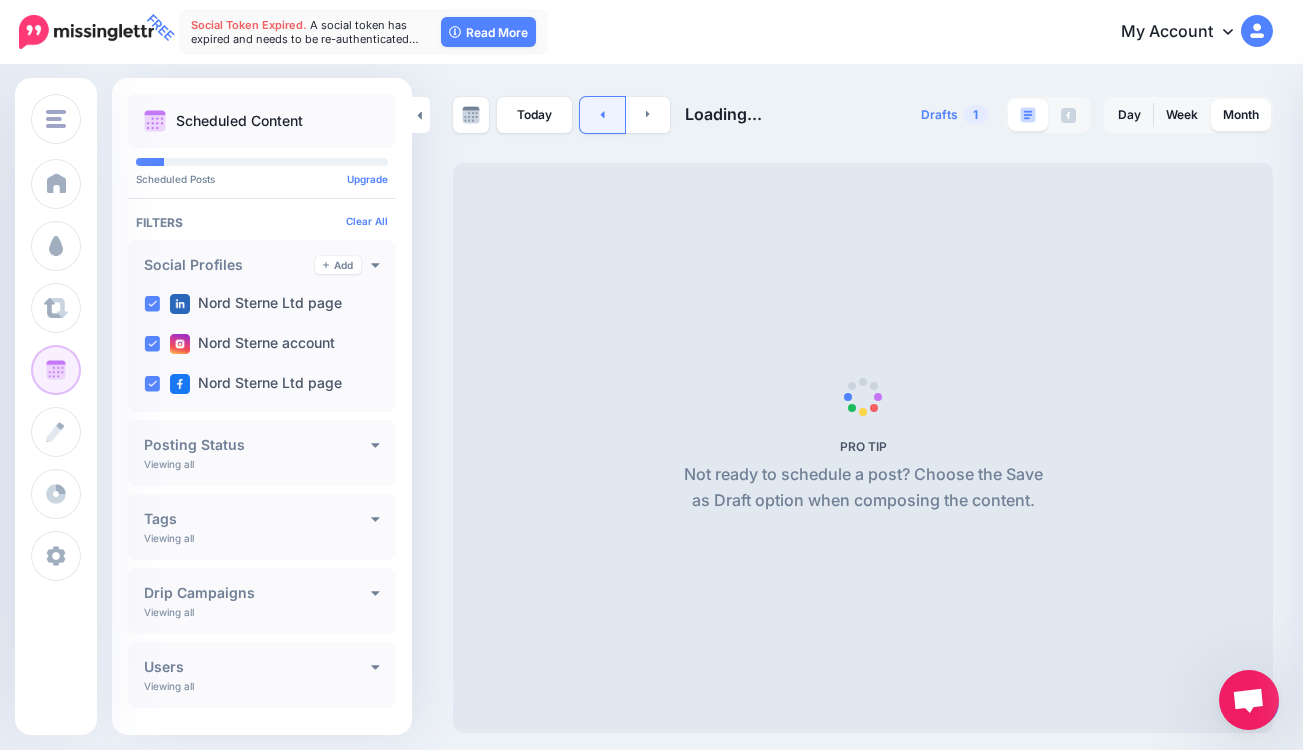 click at bounding box center [602, 115] 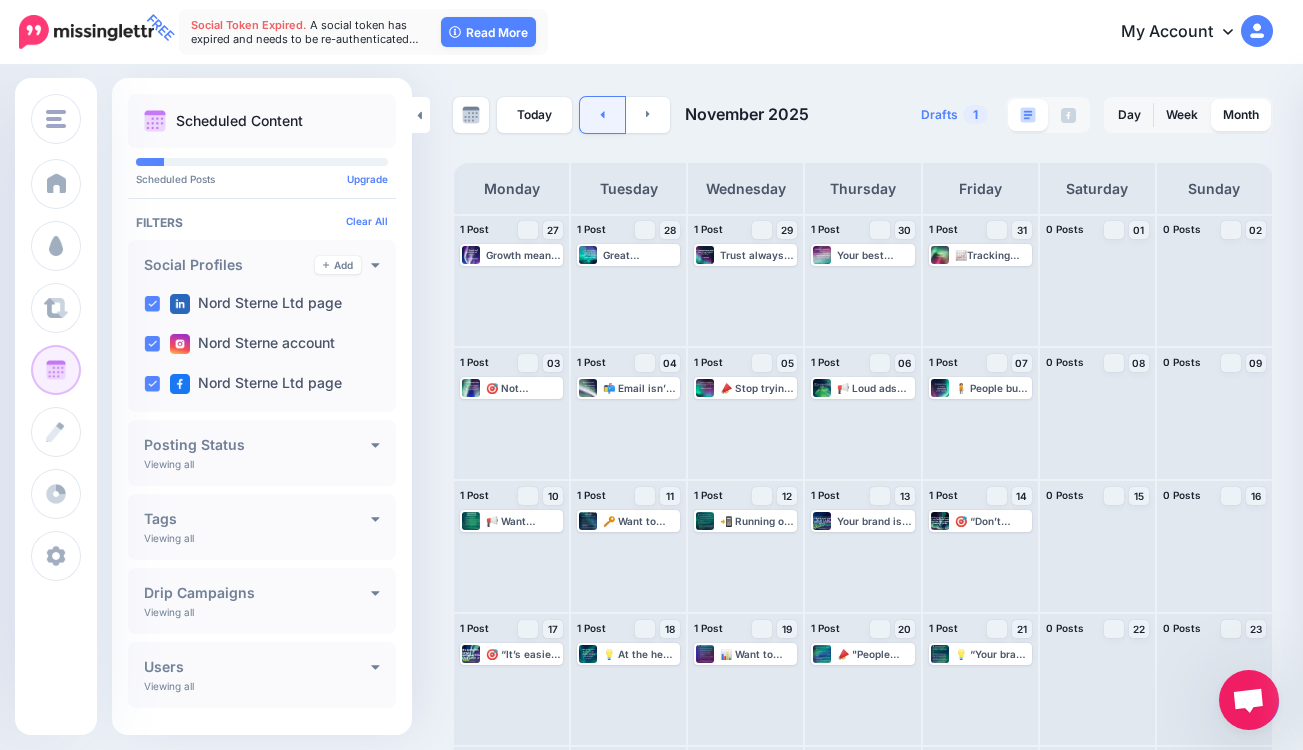 click at bounding box center (602, 115) 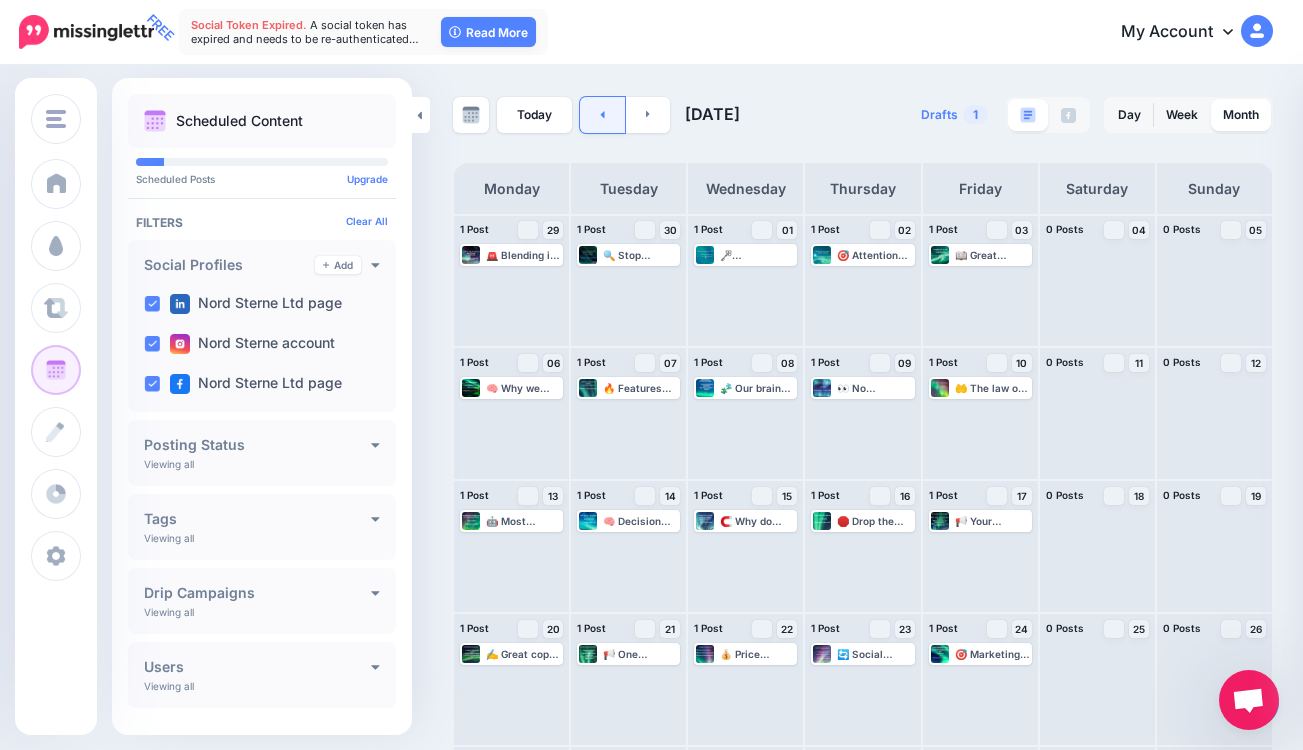 click at bounding box center [602, 115] 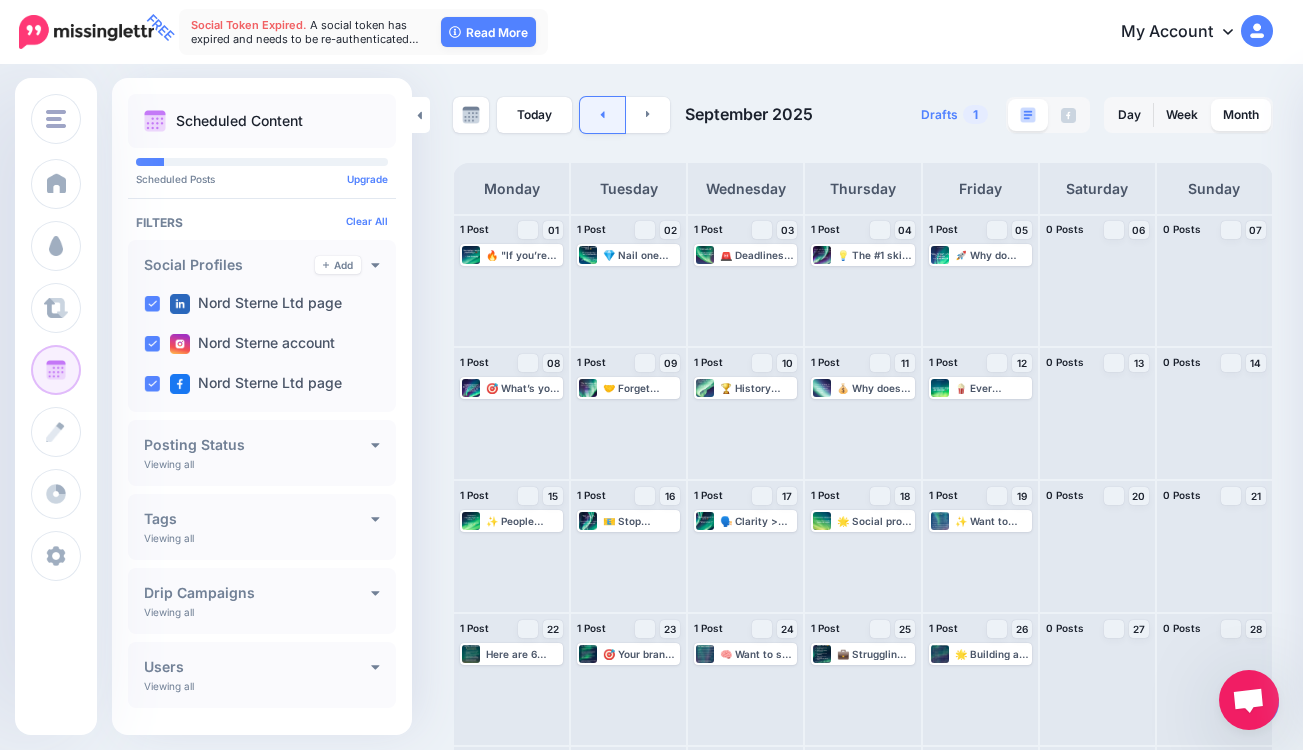 click at bounding box center [602, 115] 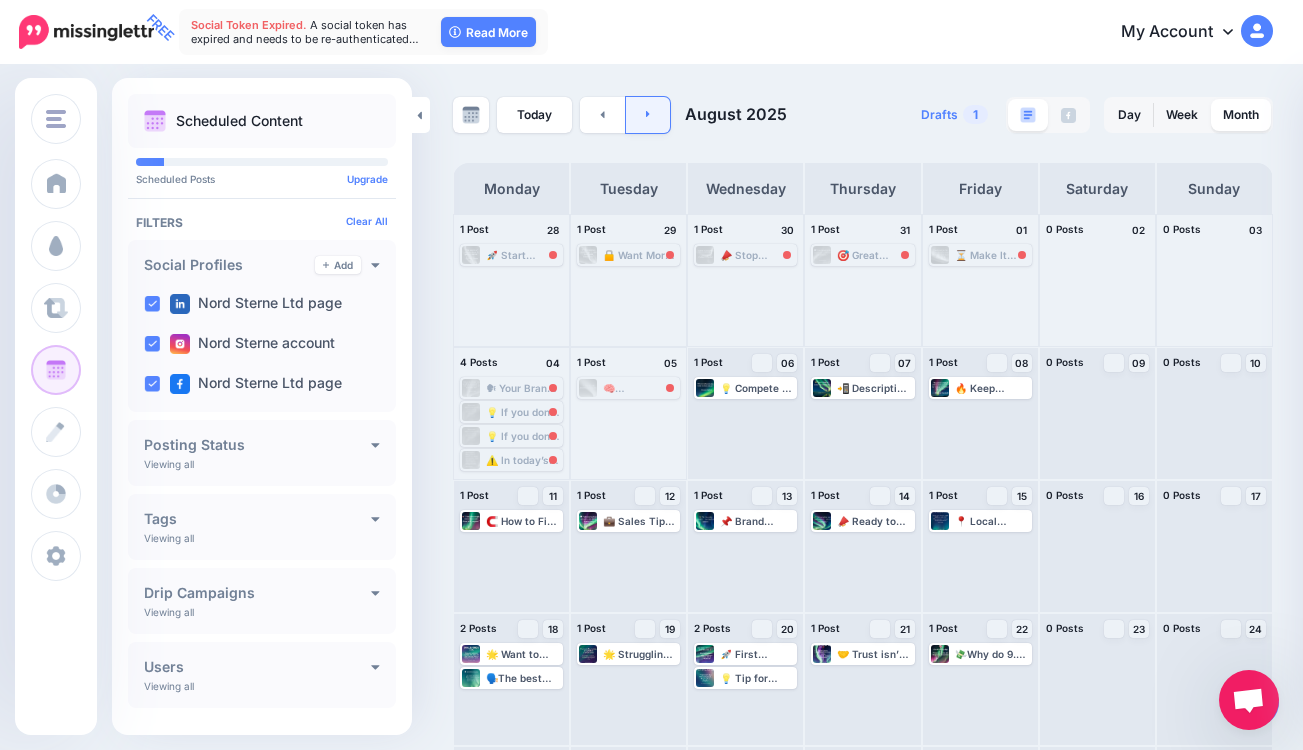 click at bounding box center [648, 115] 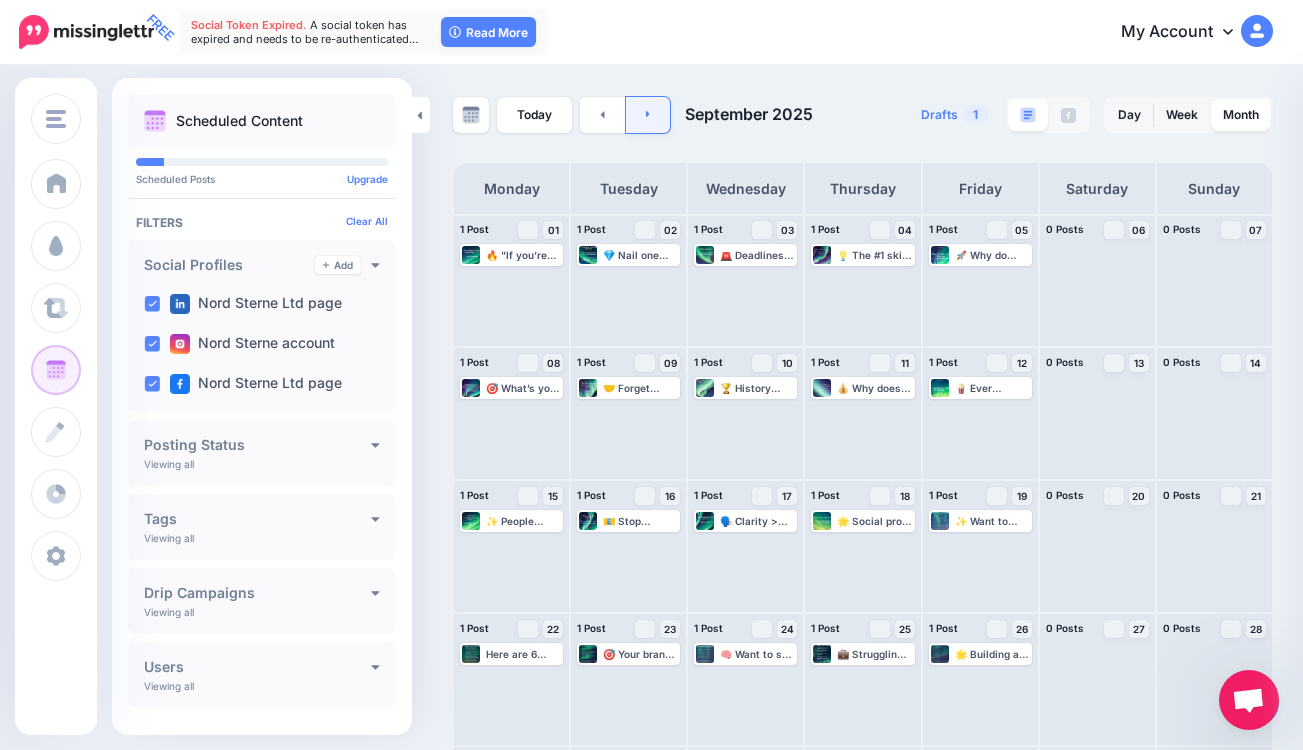 click at bounding box center [648, 115] 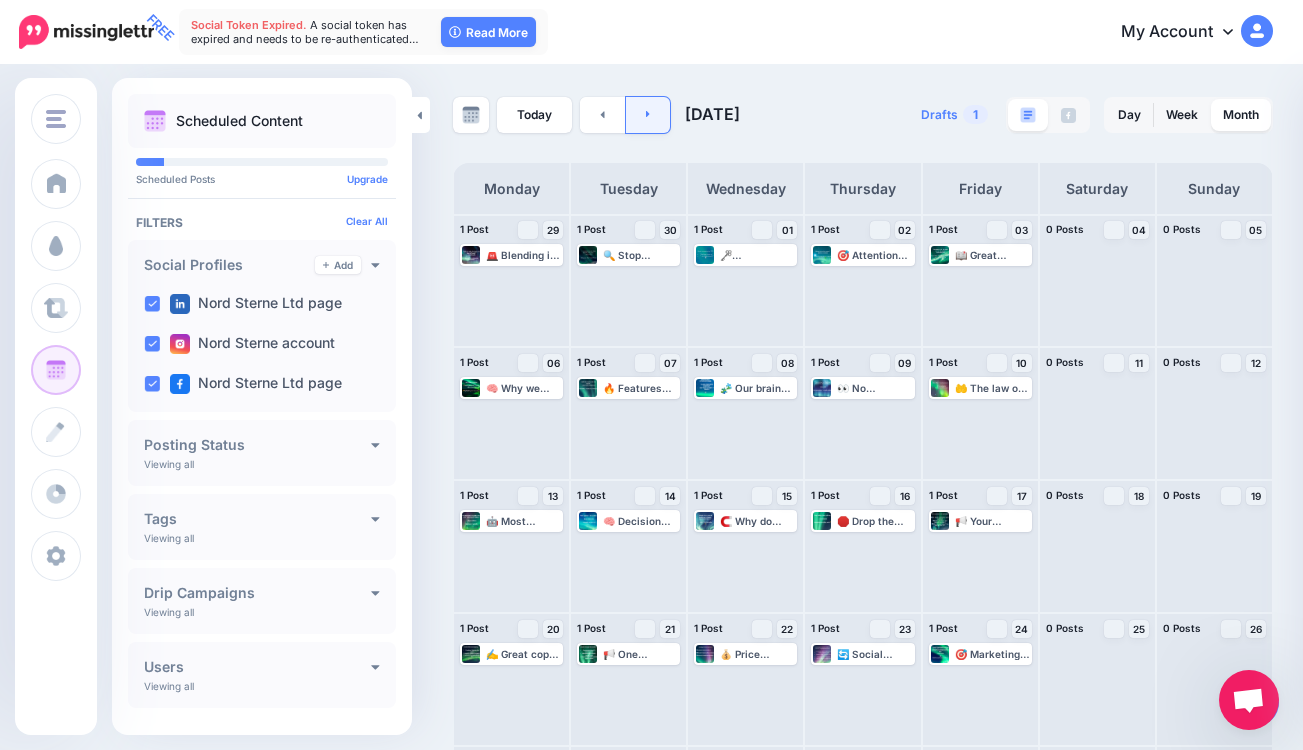 click at bounding box center (648, 115) 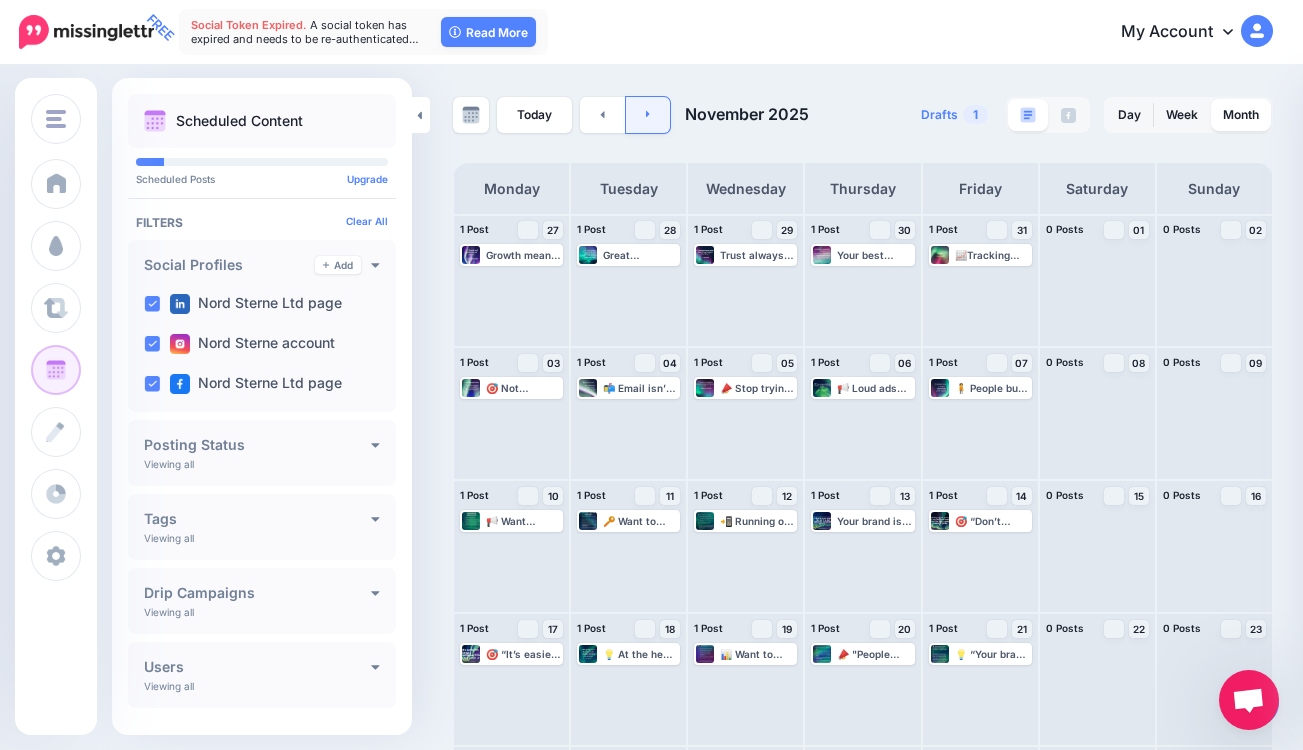 click at bounding box center [648, 115] 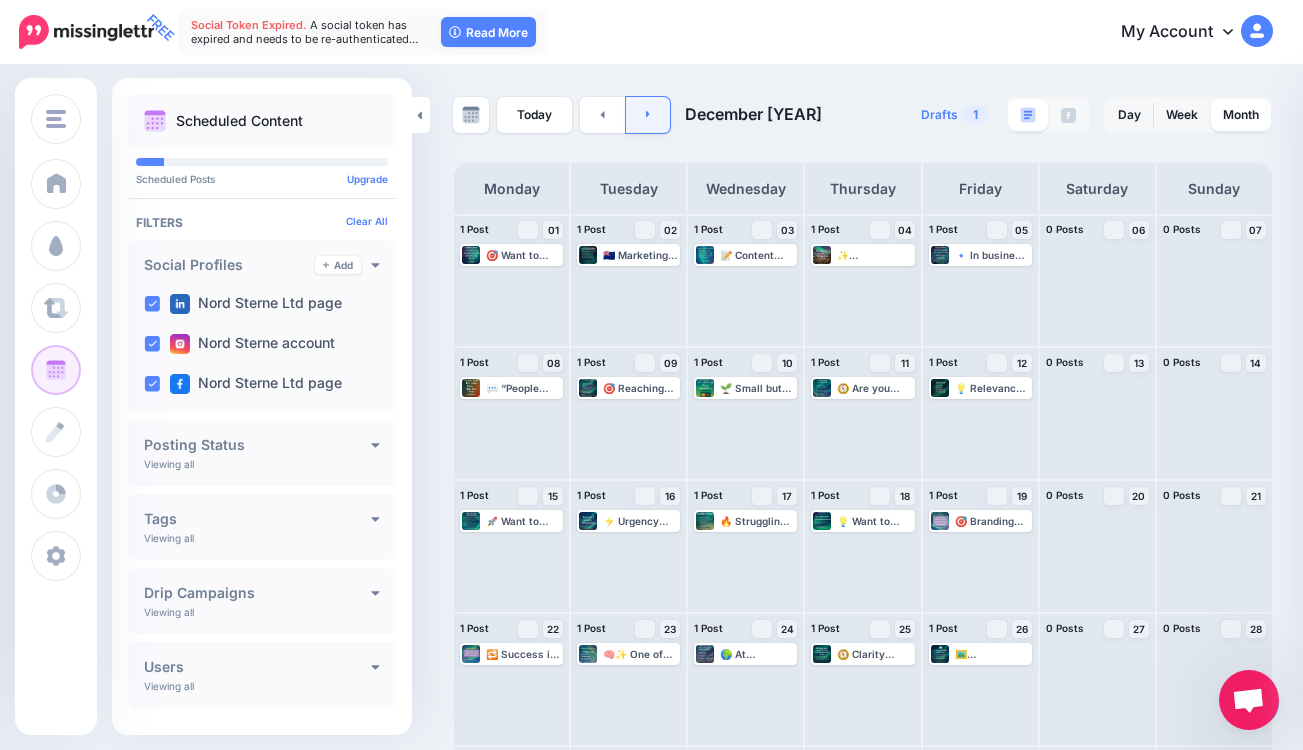 click at bounding box center (648, 115) 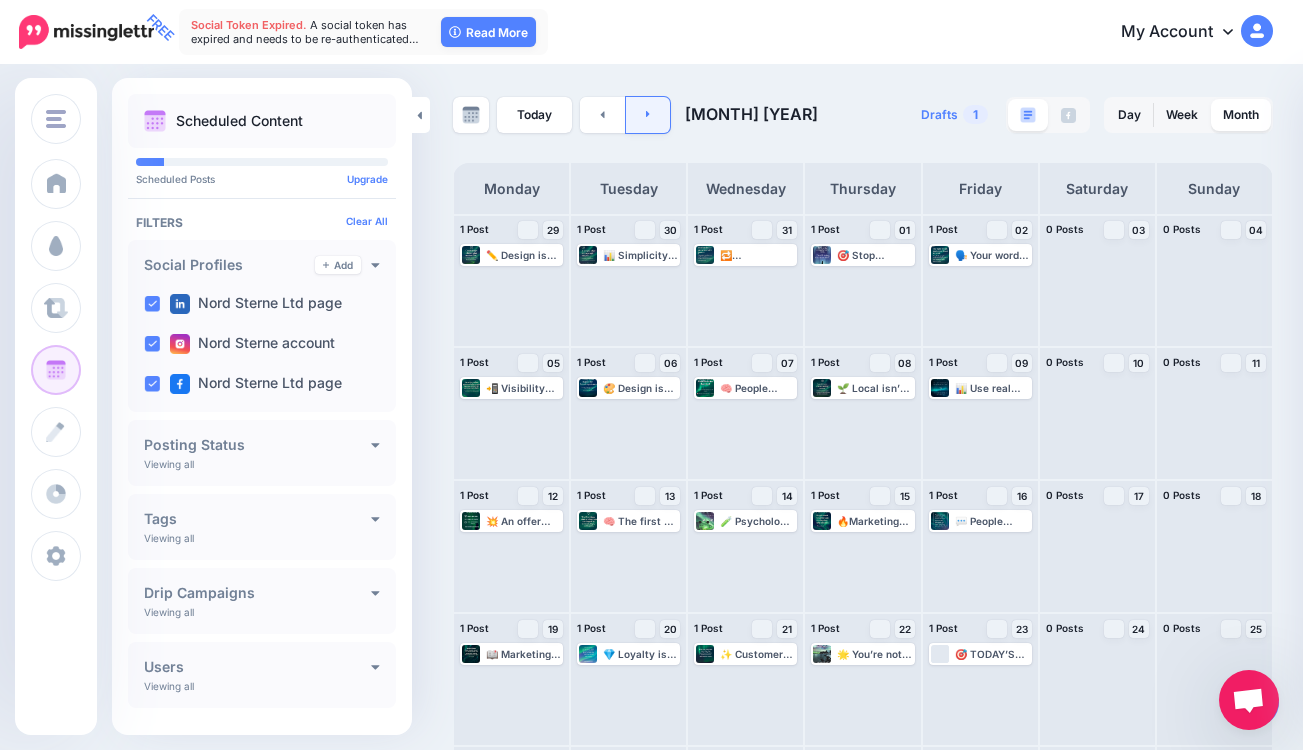 click at bounding box center [648, 115] 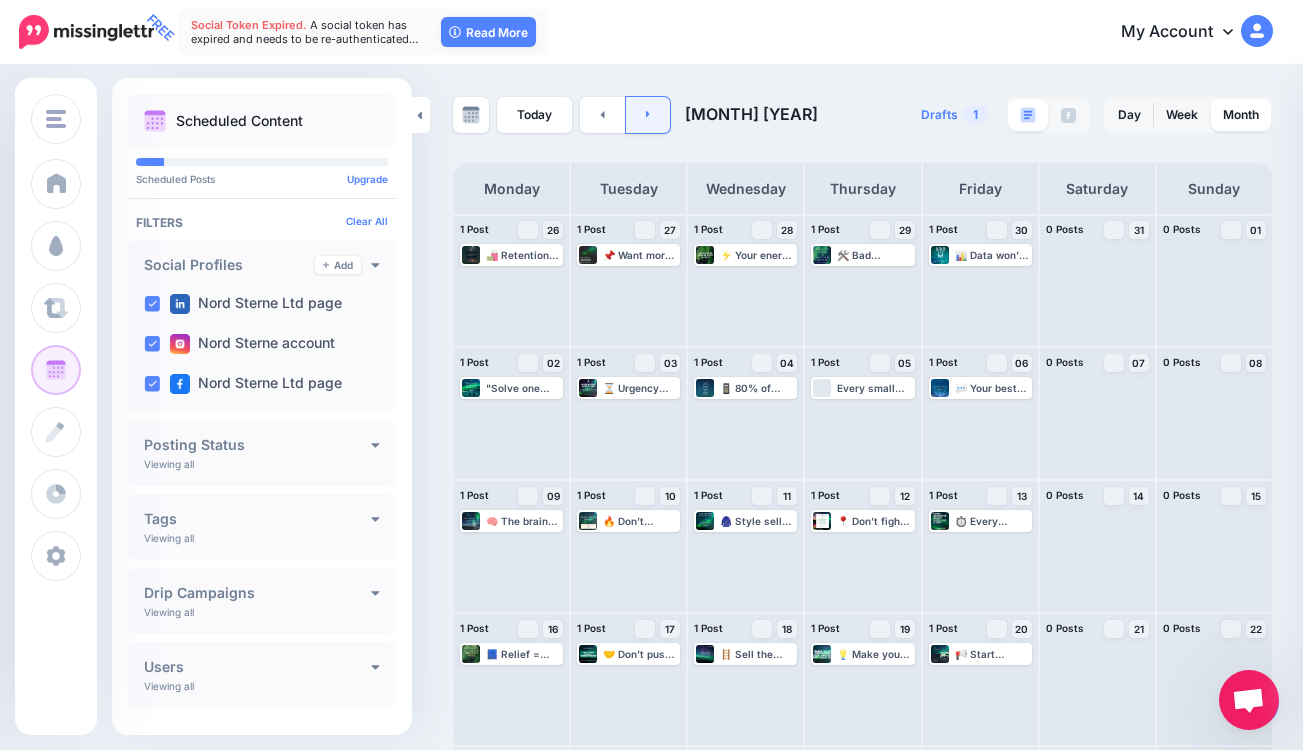 click at bounding box center [648, 115] 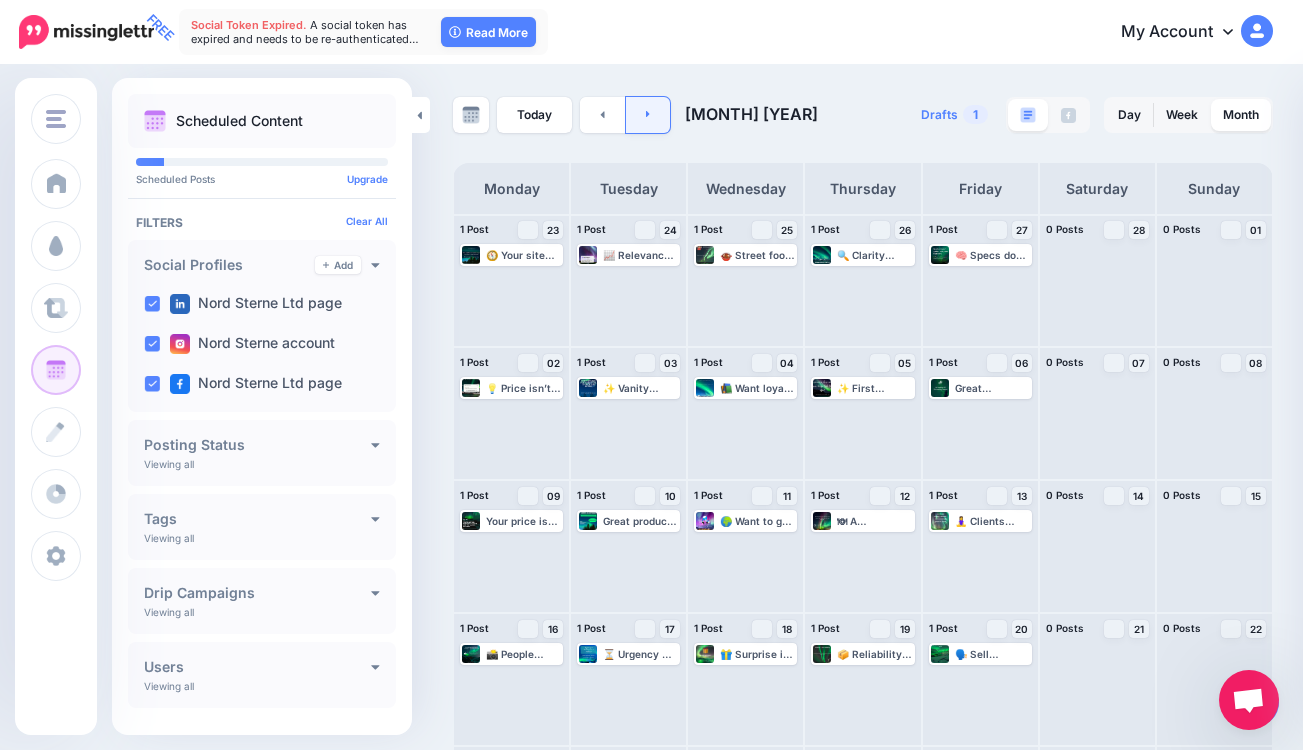 click at bounding box center (648, 115) 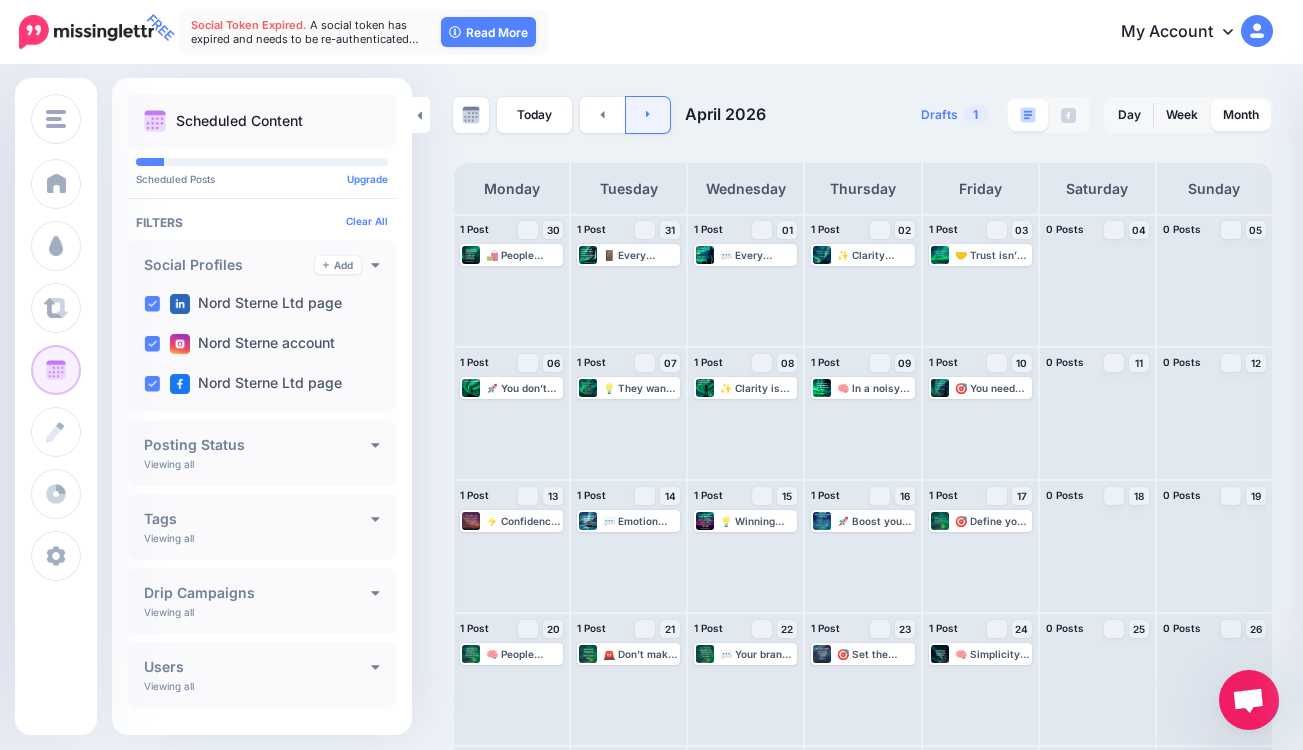 click at bounding box center [648, 115] 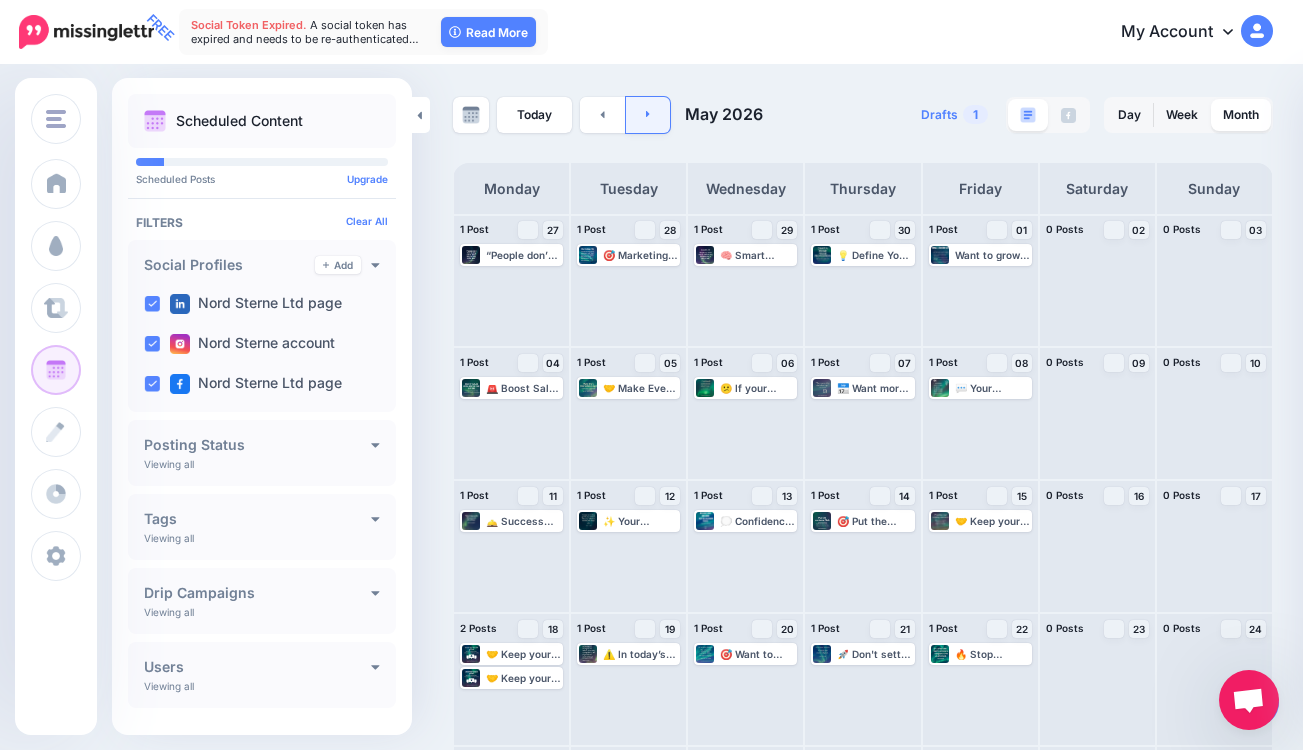 click at bounding box center (648, 115) 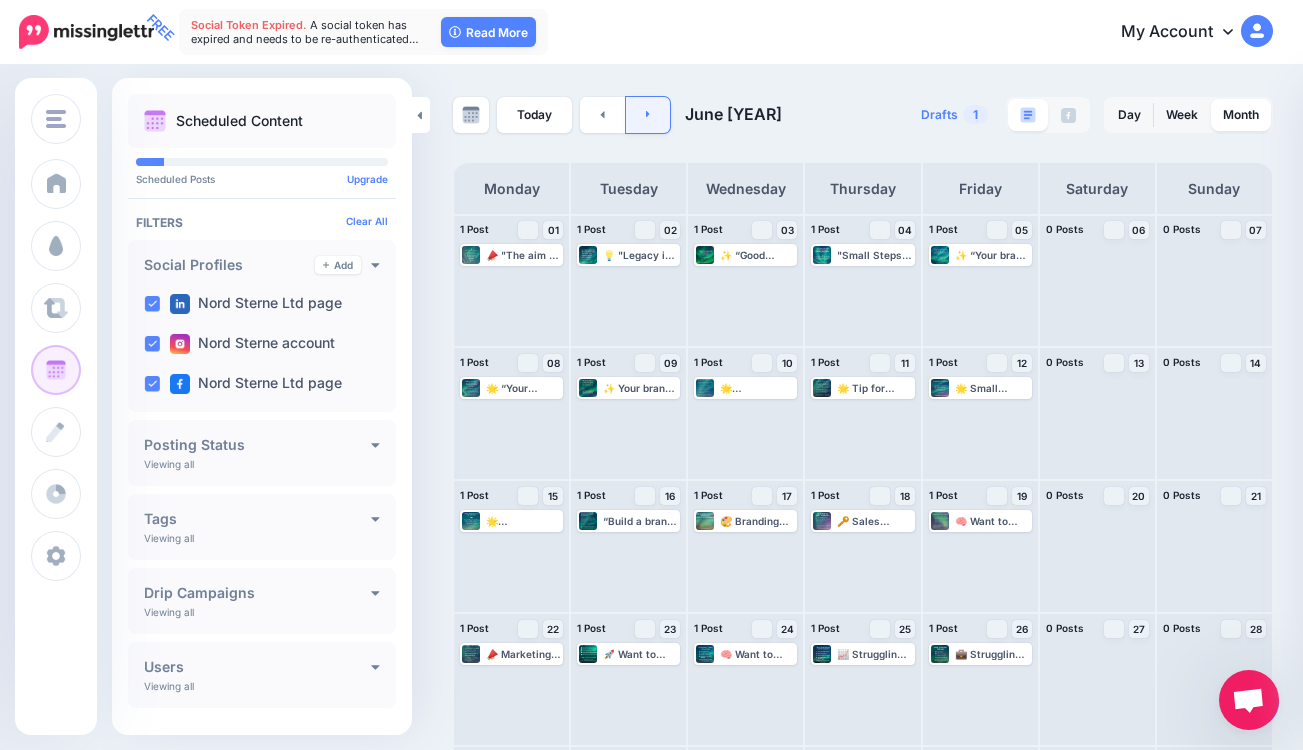 click at bounding box center (648, 115) 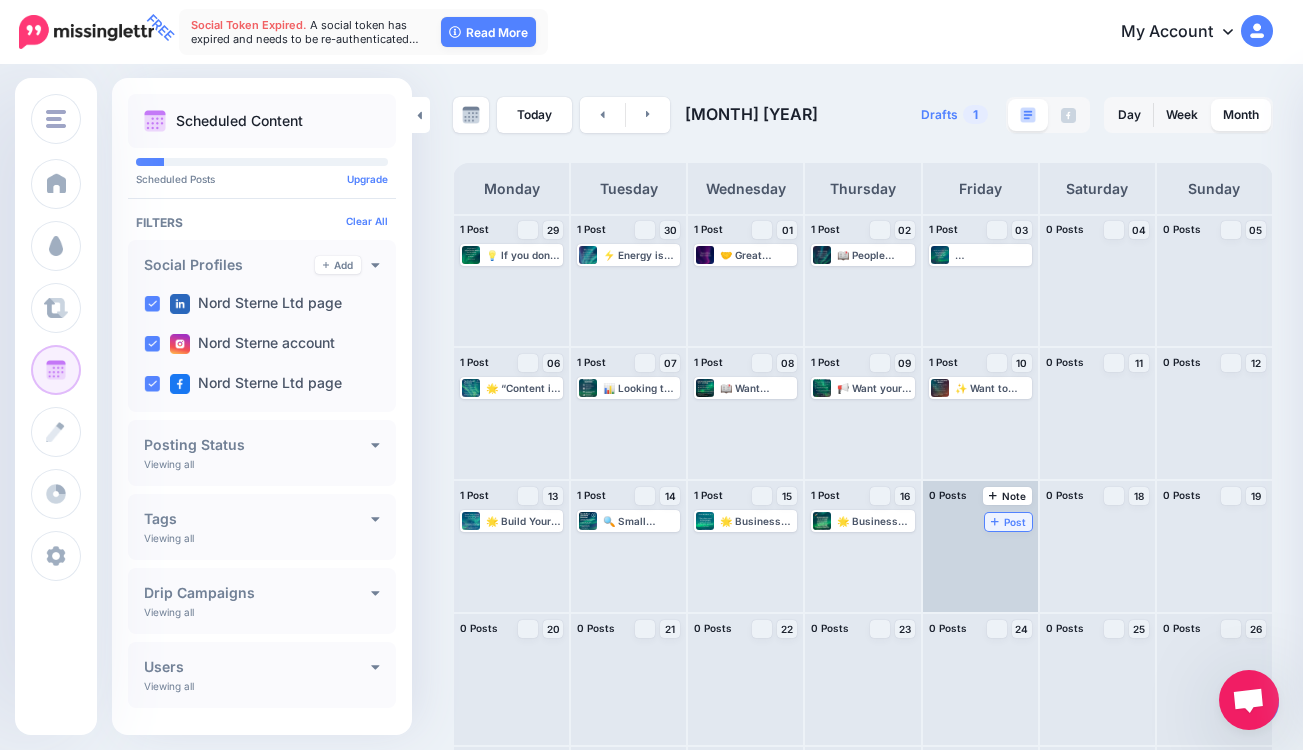 click on "Post" at bounding box center (1008, 522) 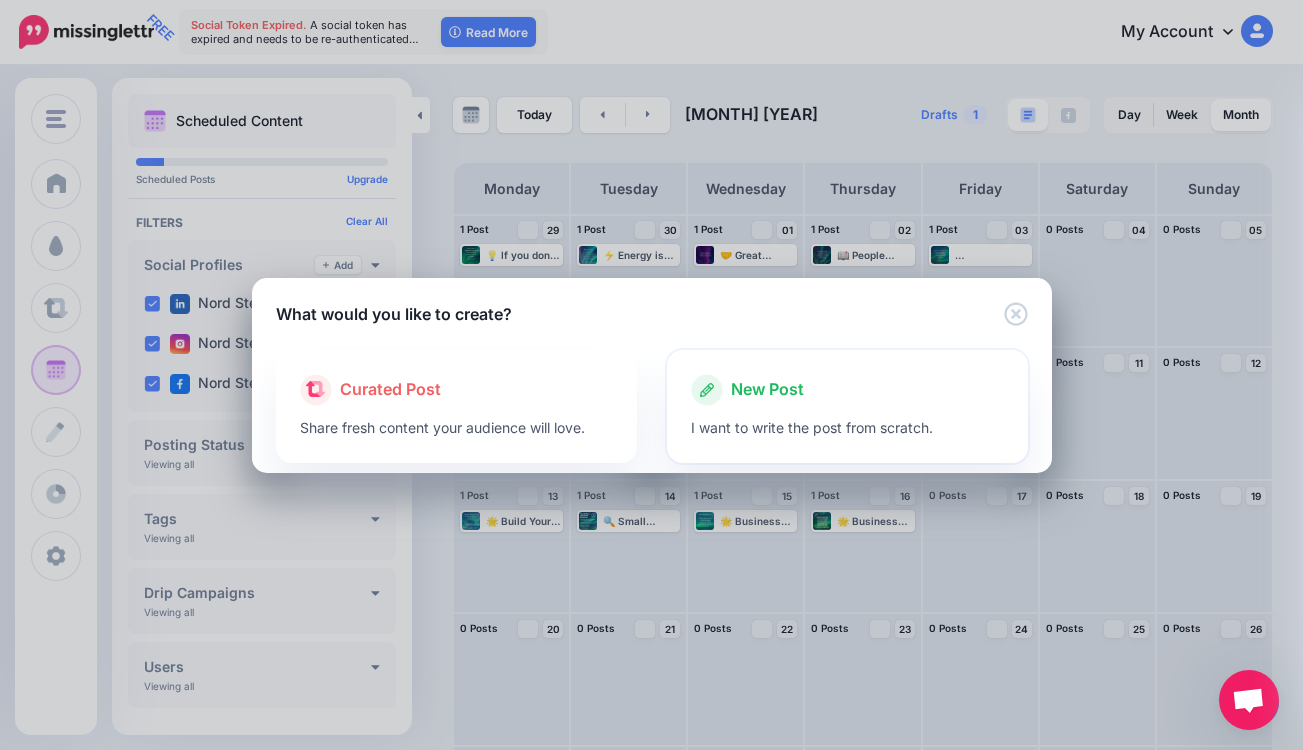 click on "I want to write the post from scratch." at bounding box center [847, 427] 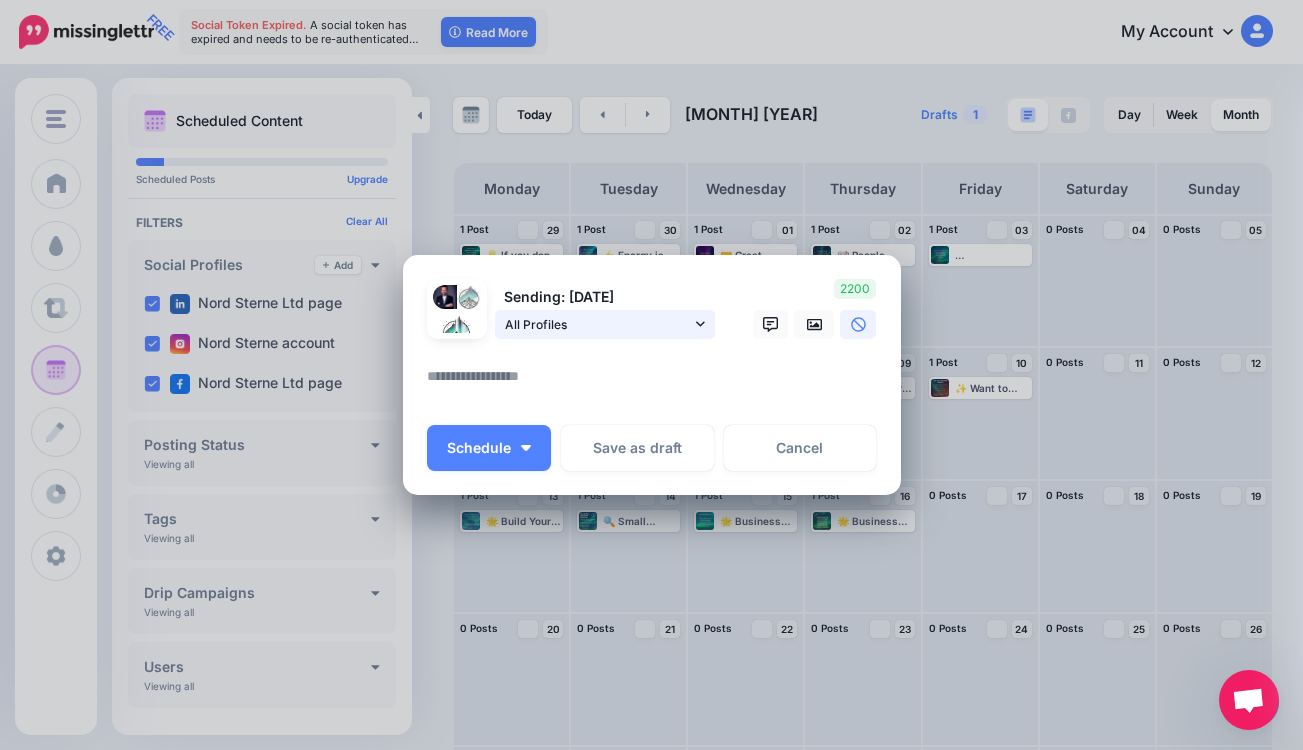 click on "All
Profiles" at bounding box center [605, 324] 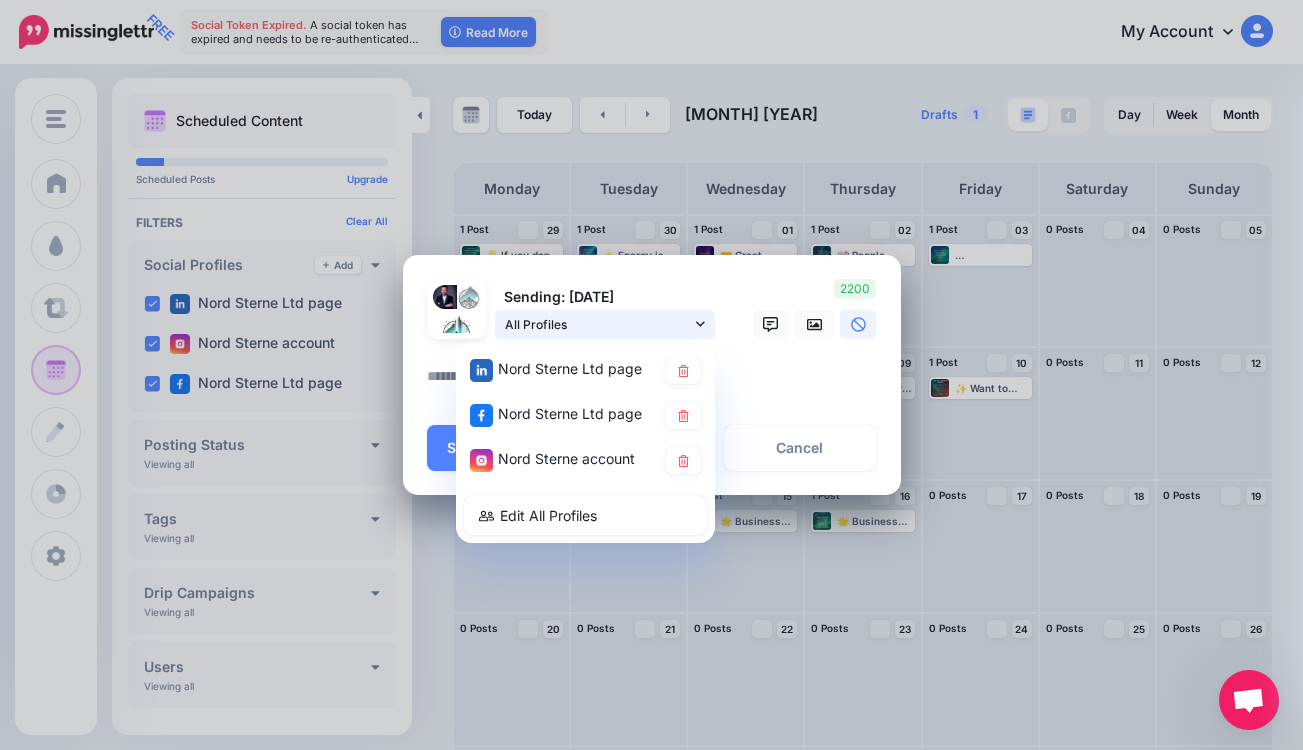 click on "All
Profiles" at bounding box center [598, 324] 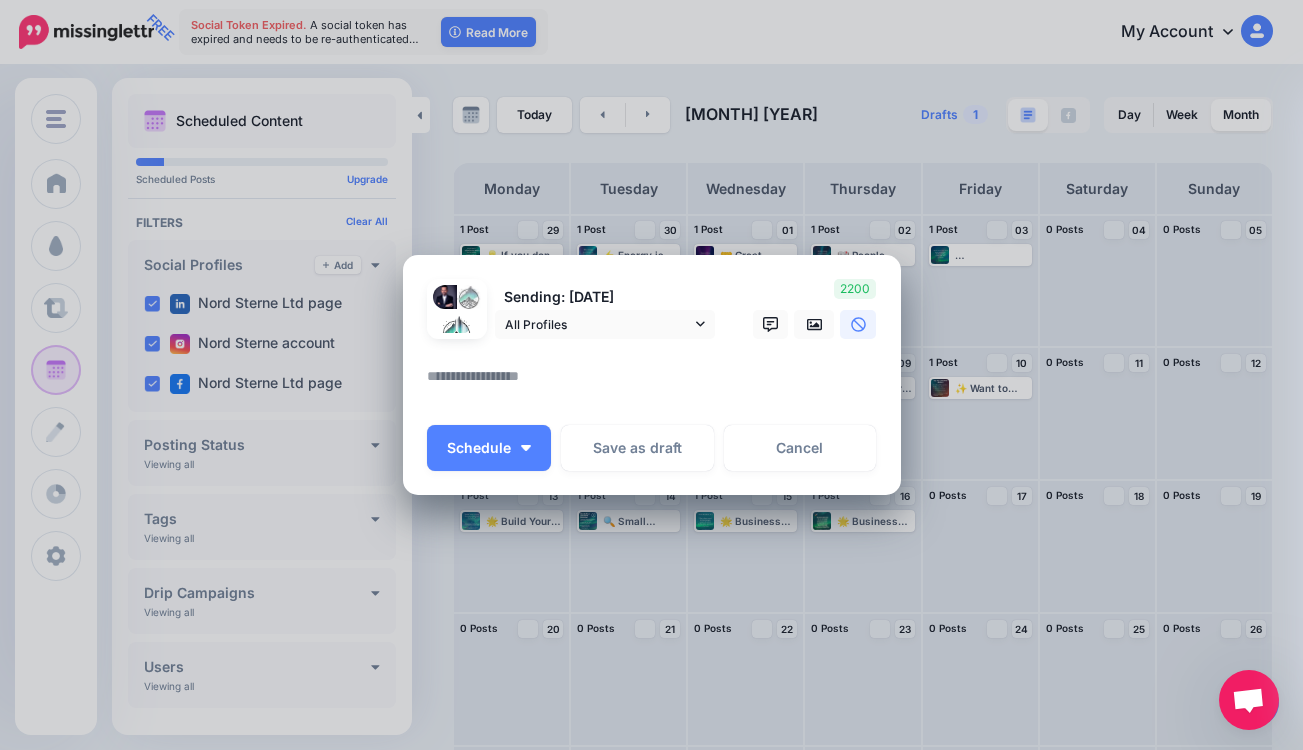 click on "Create Post
Loading
Sending: 17th Jul
All
Profiles" at bounding box center [651, 375] 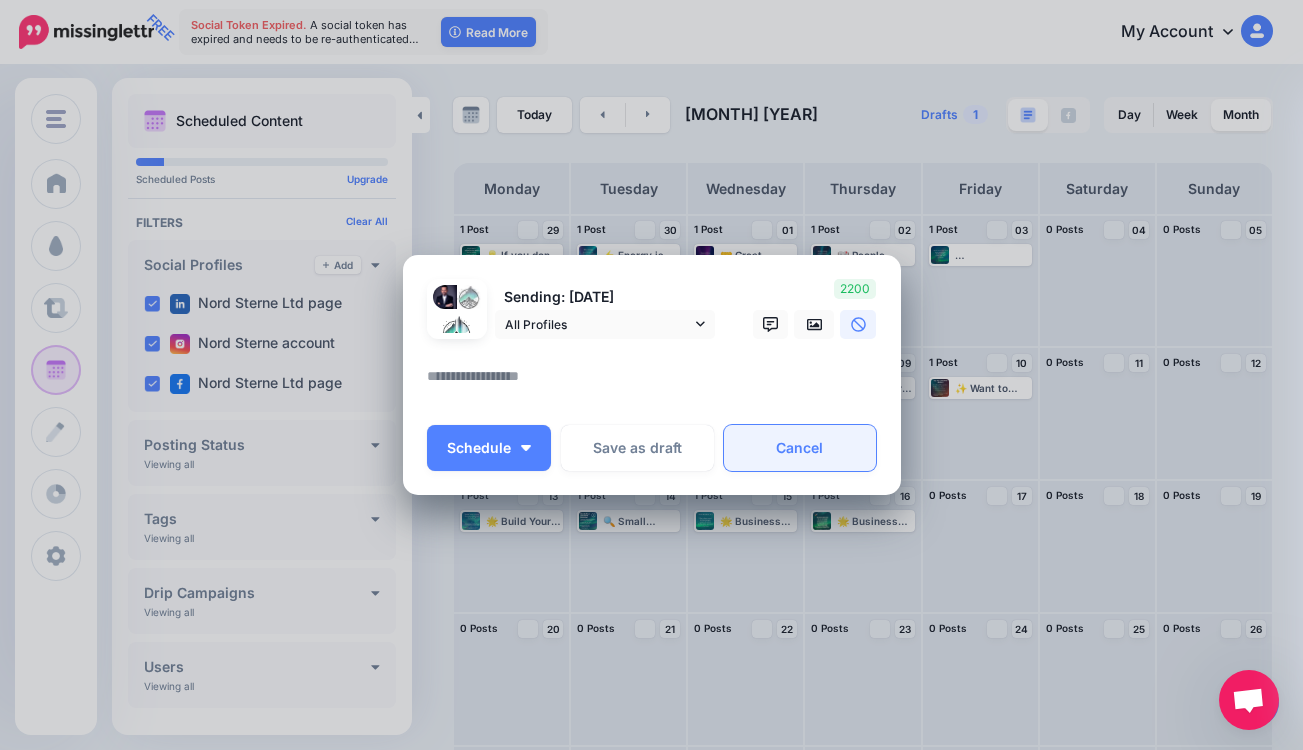 click on "Cancel" at bounding box center (800, 448) 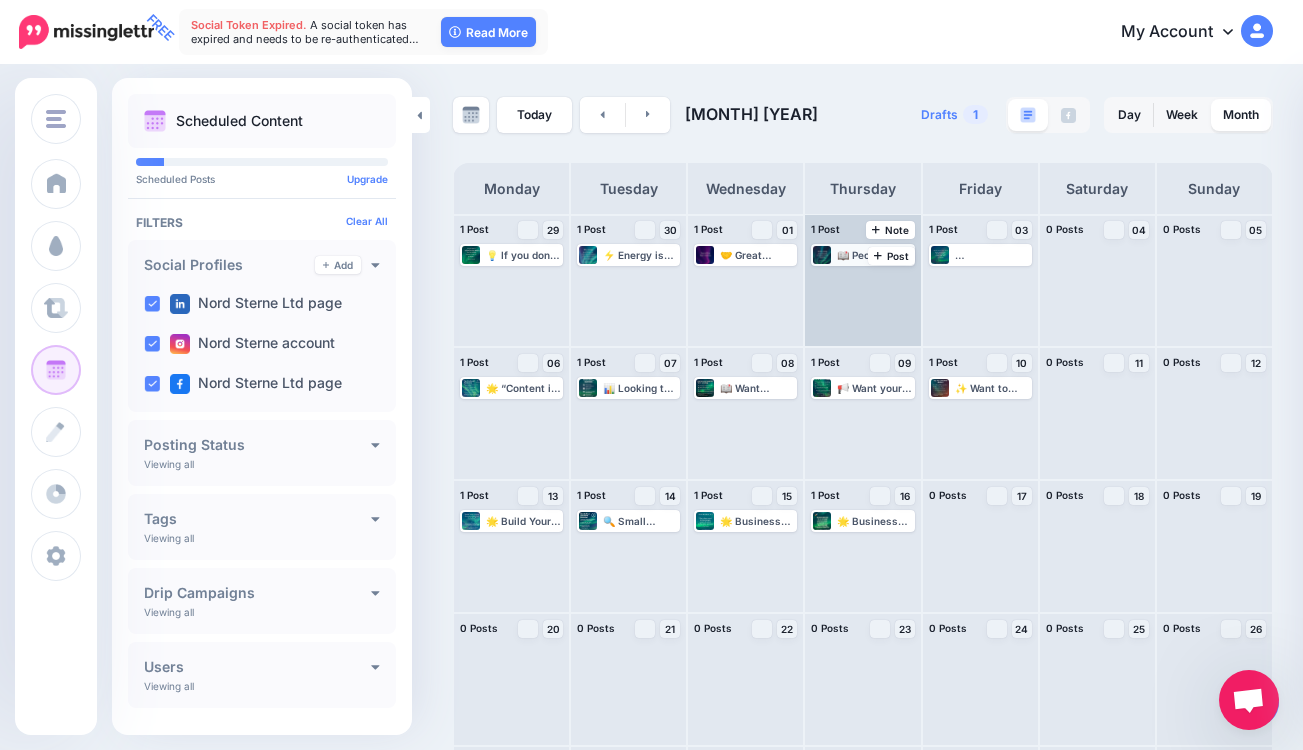 click on "📖 People don’t just buy products — they buy stories, meaning, and connection. 🎯 “Build a story around your products worth sharing.” Let your brand speak to hearts, not just wallets. #NordSterne #BrandStorytelling #SmallBusinessMarketing #EmotionalBranding #EntrepreneurTips #DigitalGrowth #BusinessSuccess" at bounding box center [874, 255] 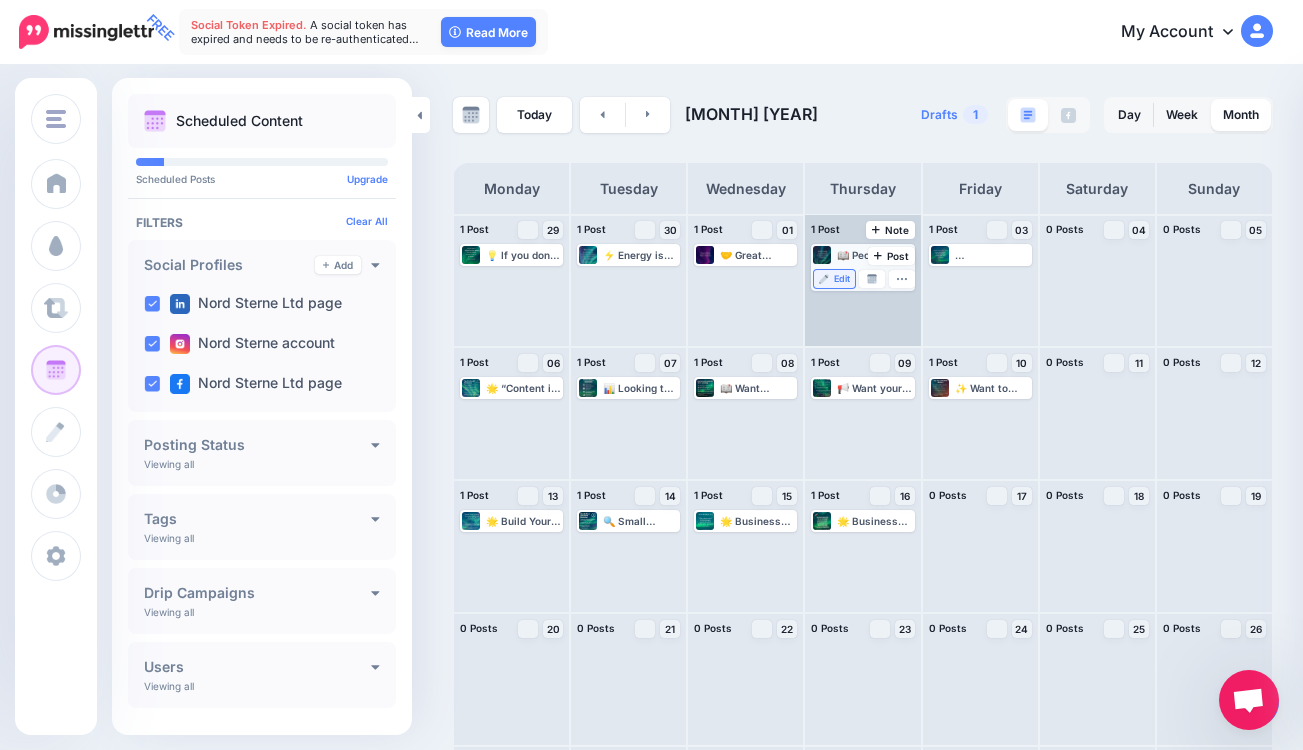 click on "Edit" at bounding box center [842, 279] 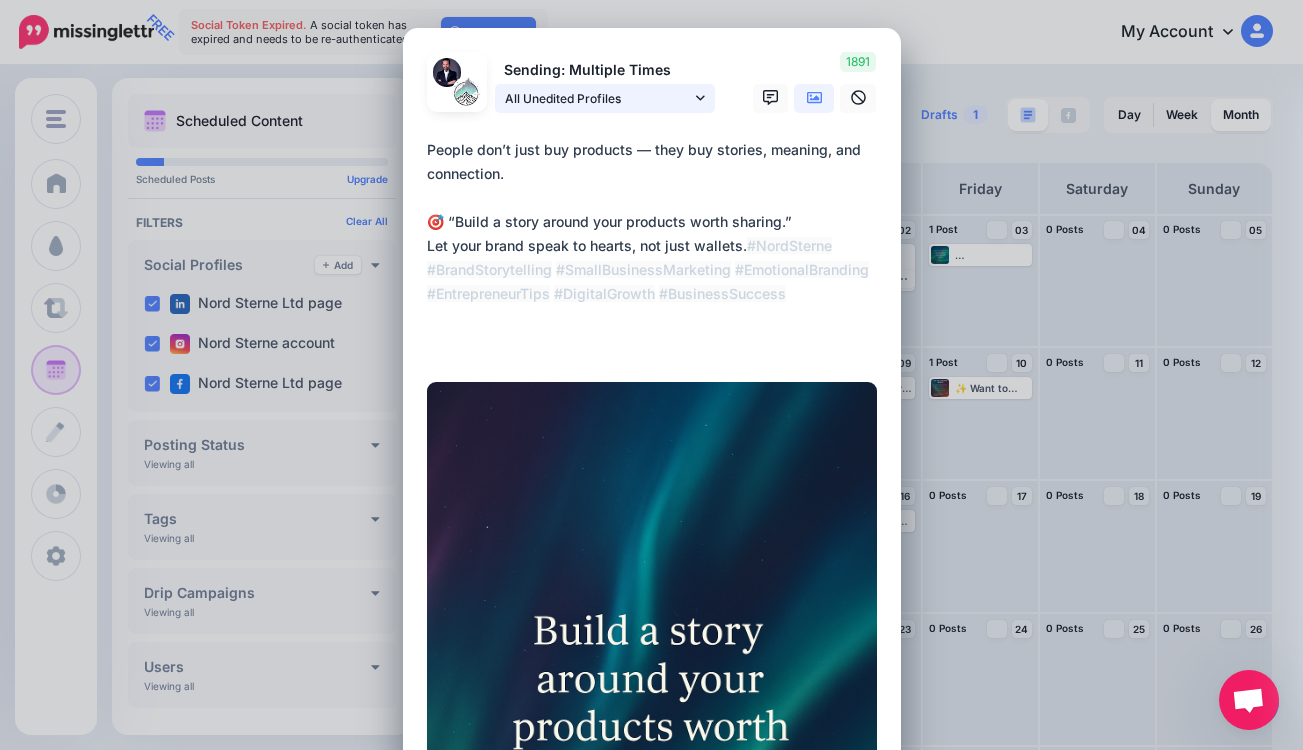 click on "All
Unedited
Profiles" at bounding box center (598, 98) 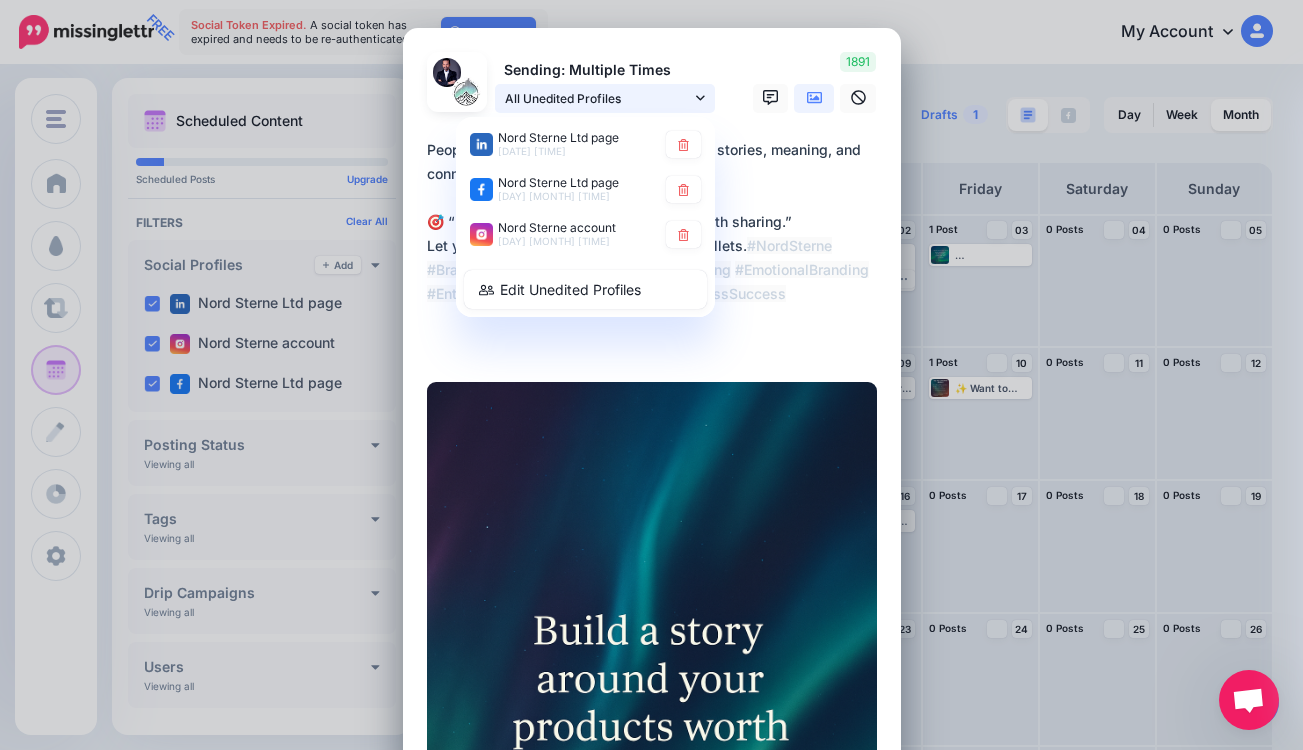 click on "All
Unedited
Profiles" at bounding box center [598, 98] 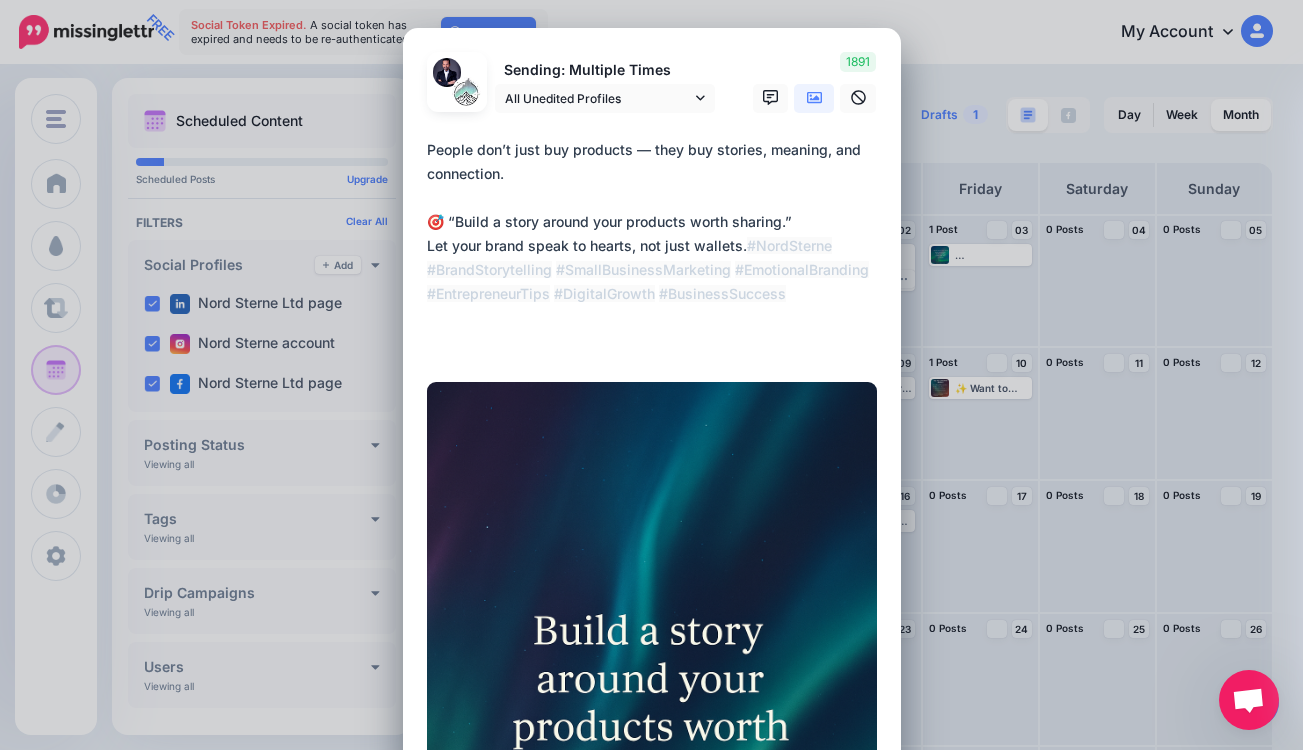scroll, scrollTop: 0, scrollLeft: 0, axis: both 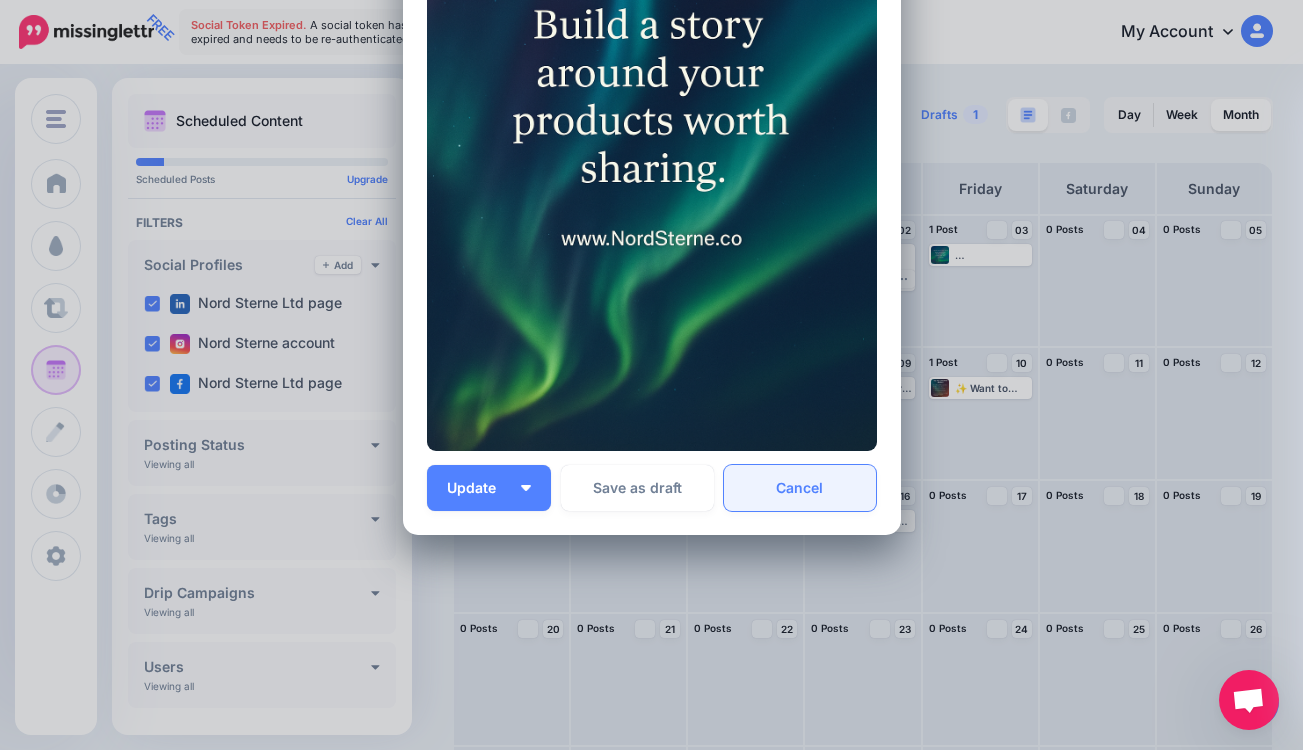 click on "Cancel" at bounding box center (800, 488) 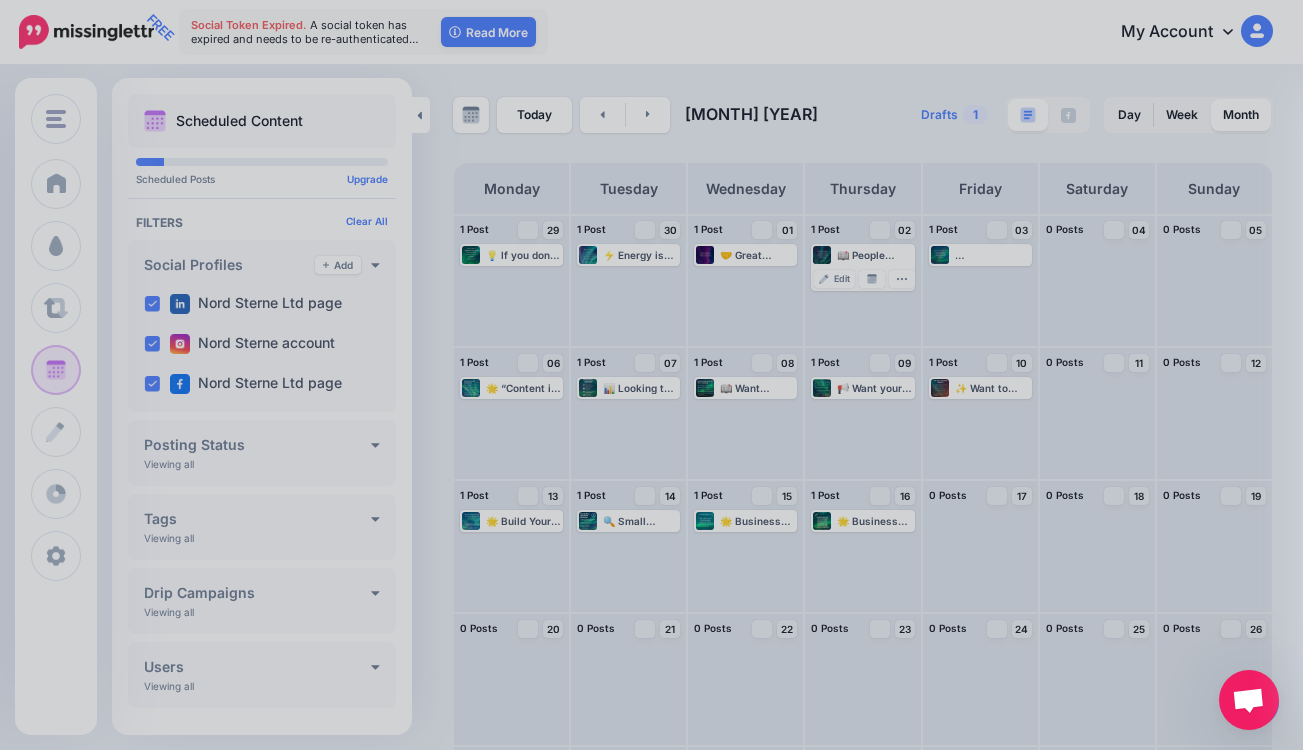 scroll, scrollTop: 583, scrollLeft: 0, axis: vertical 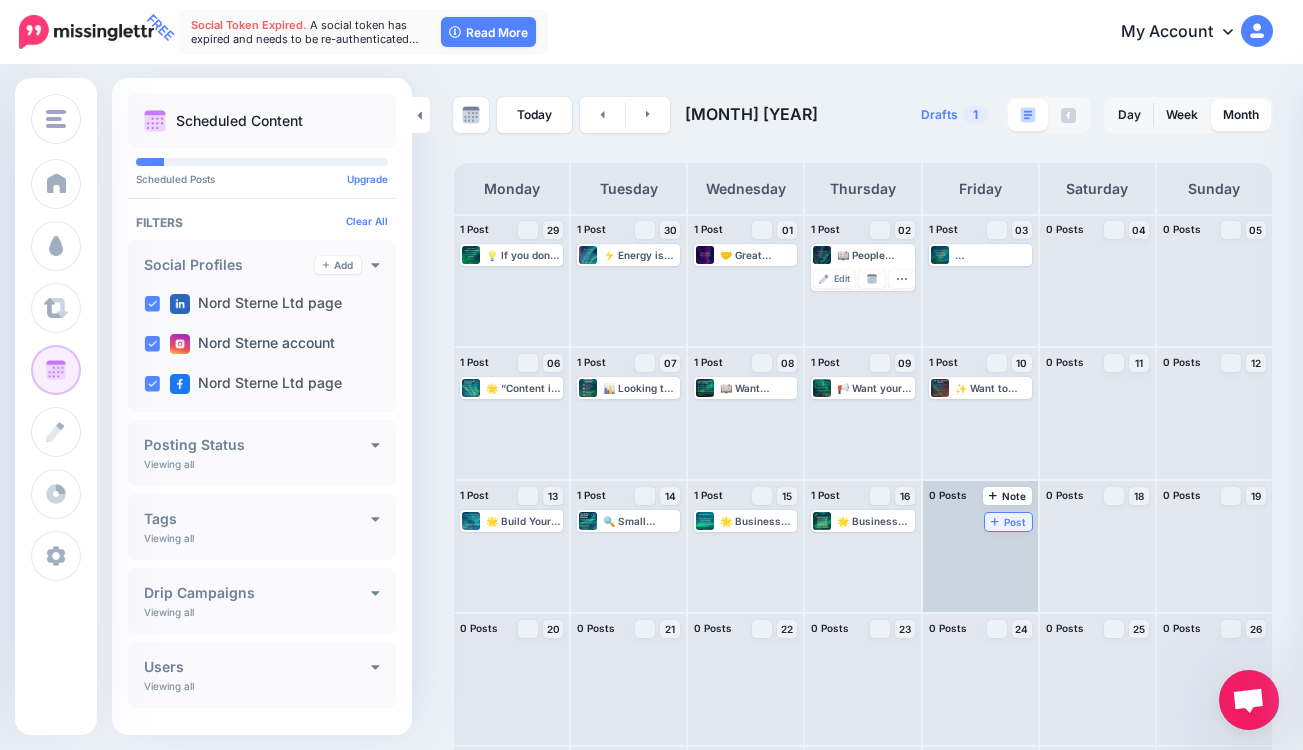 click 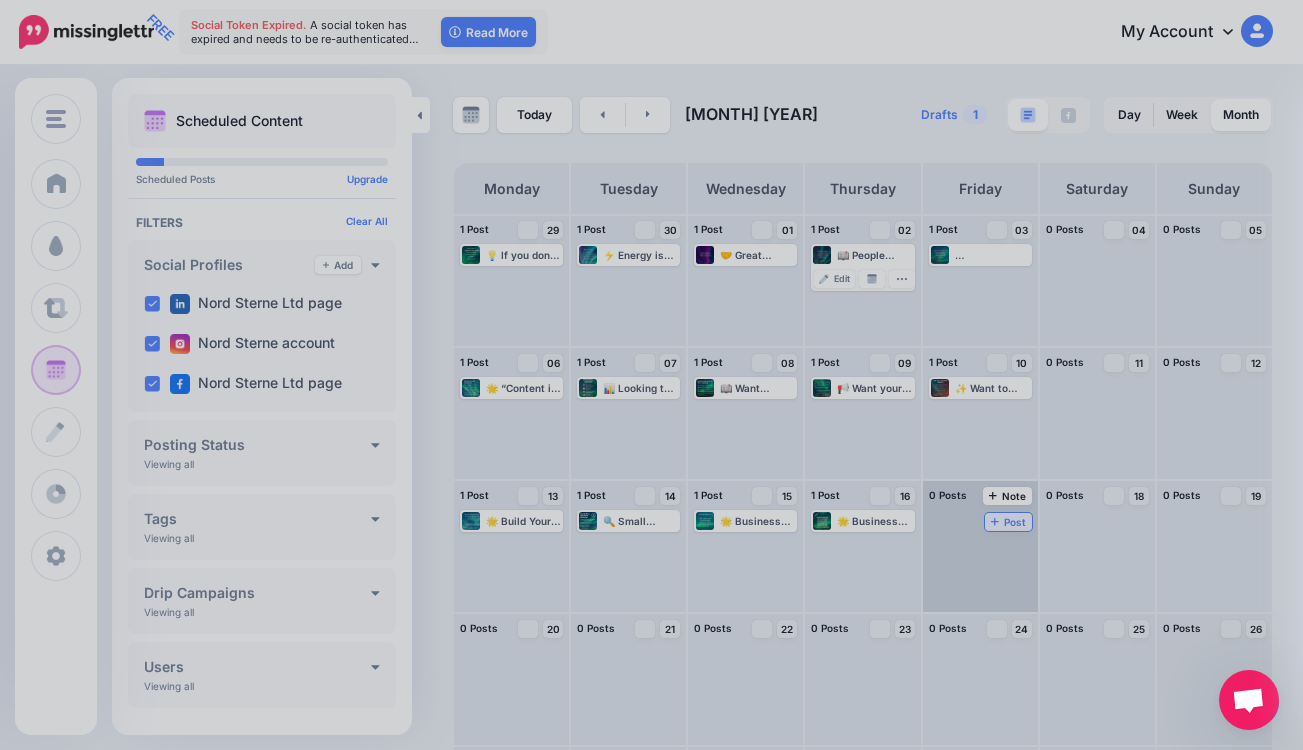 scroll, scrollTop: 0, scrollLeft: 0, axis: both 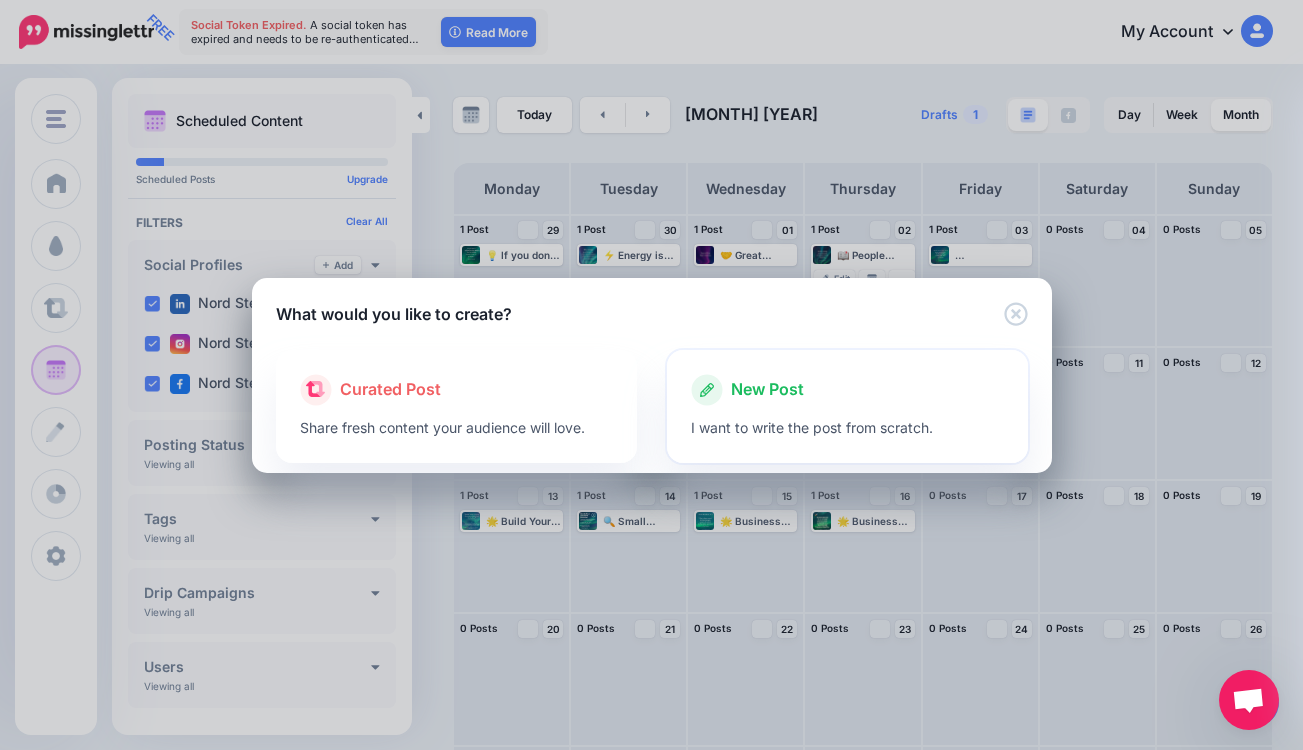 click at bounding box center (847, 411) 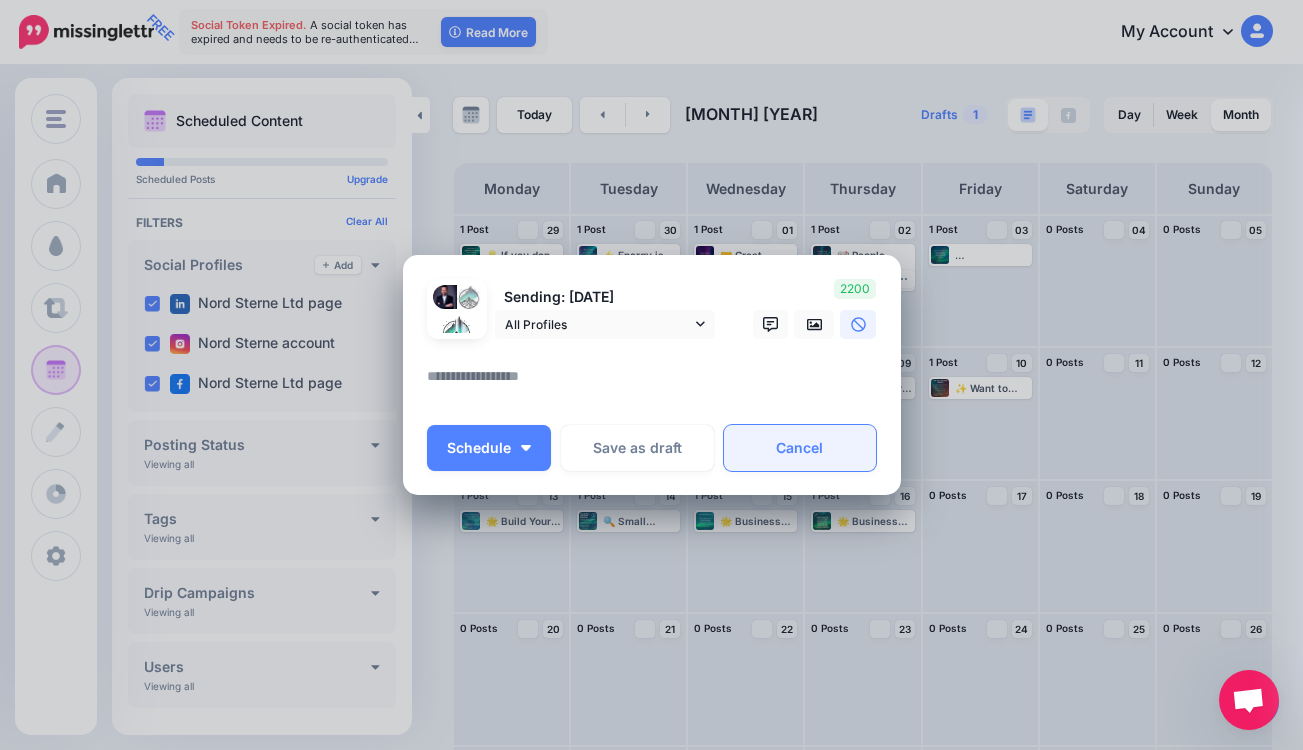 click on "Cancel" at bounding box center [800, 448] 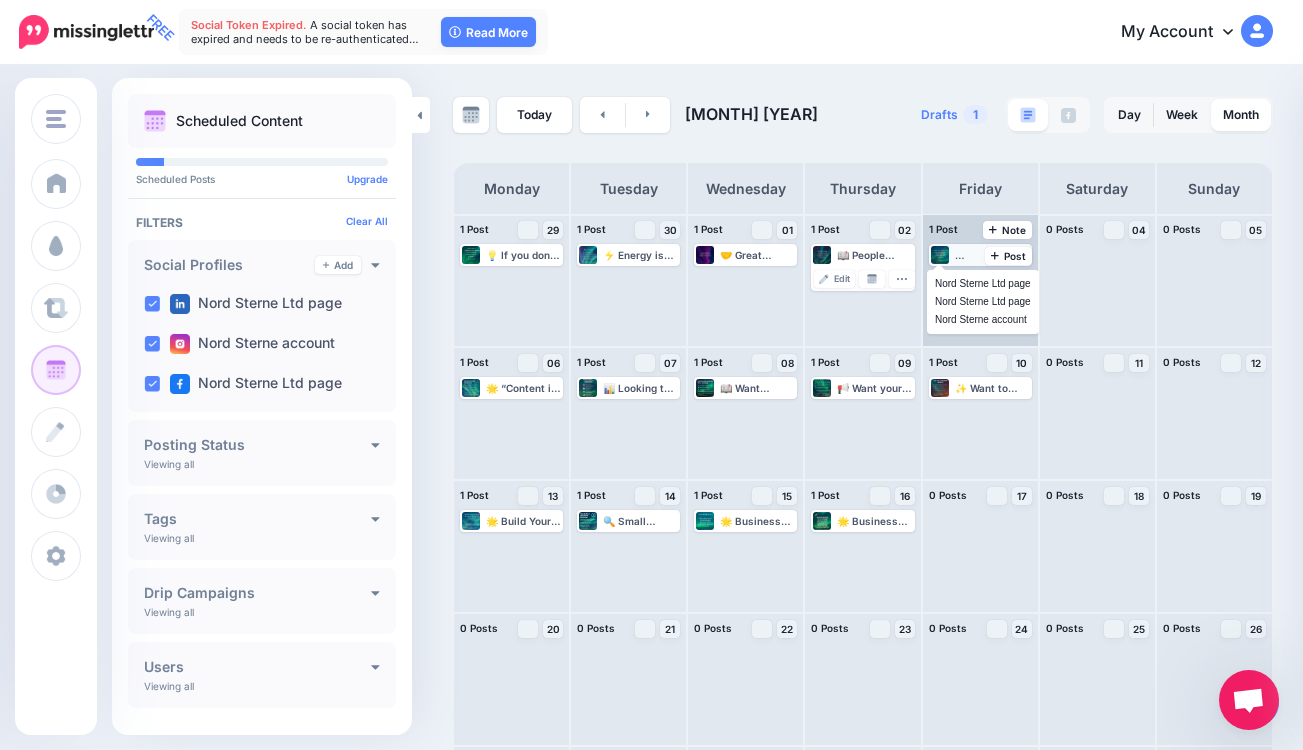 click at bounding box center (940, 255) 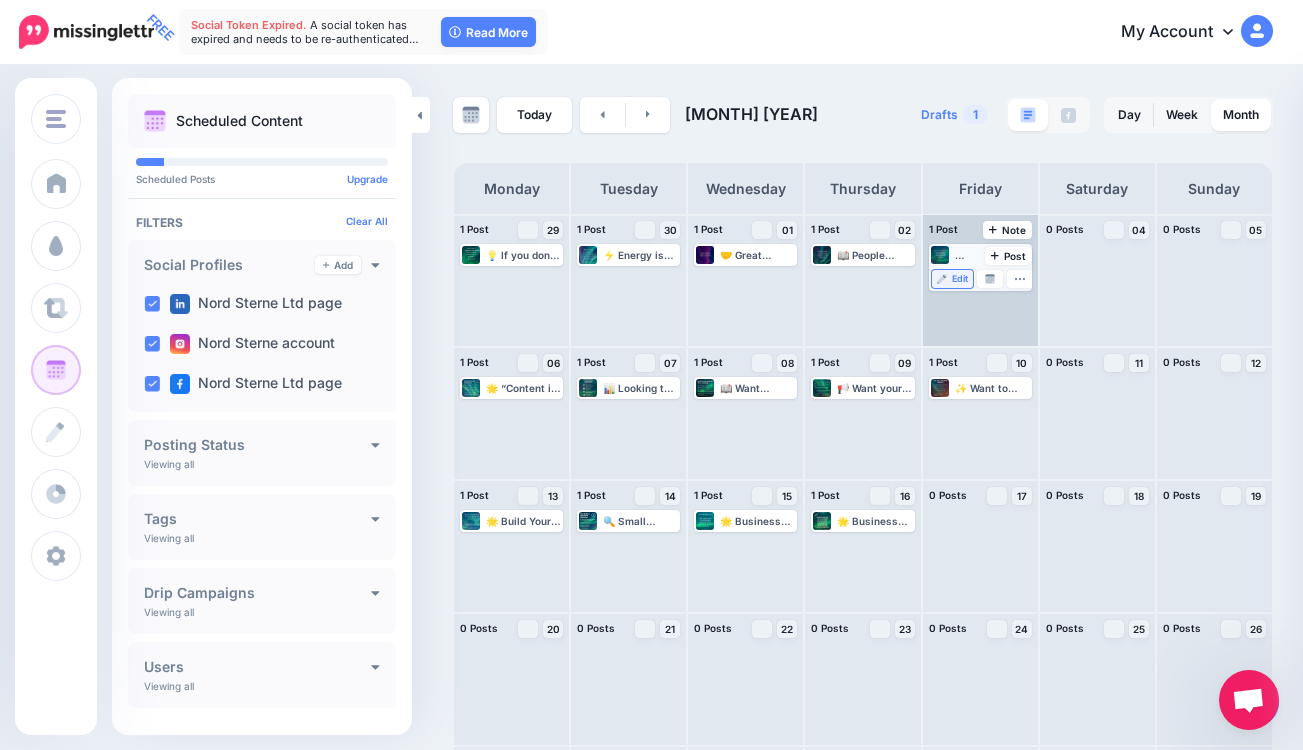 click on "Edit" at bounding box center (960, 279) 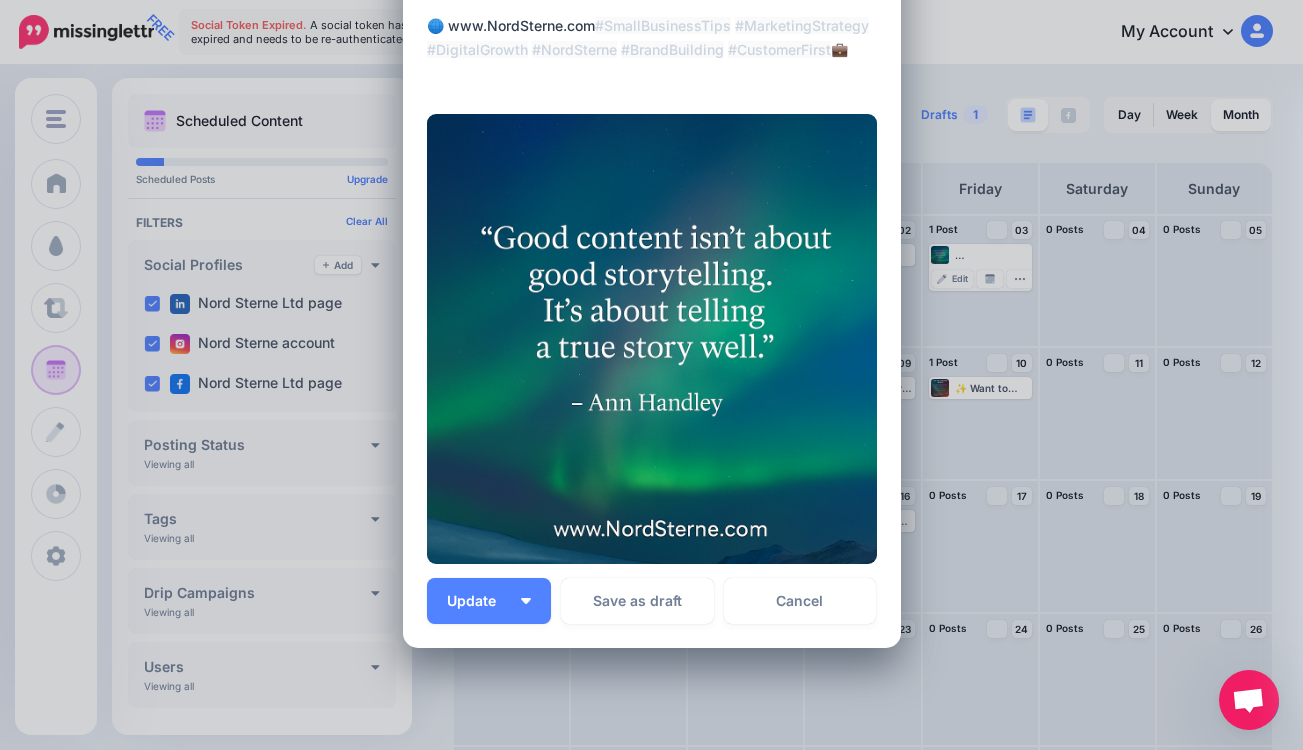 scroll, scrollTop: 468, scrollLeft: 0, axis: vertical 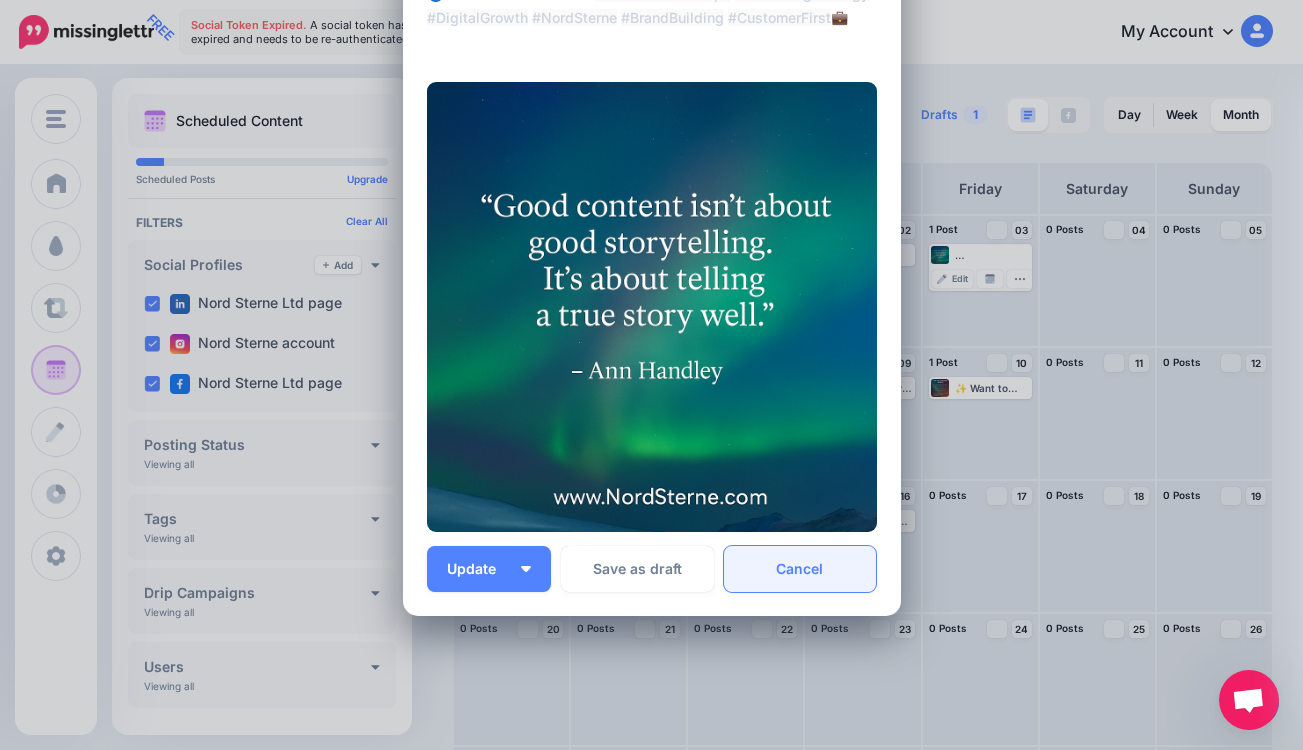 click on "Cancel" at bounding box center (800, 569) 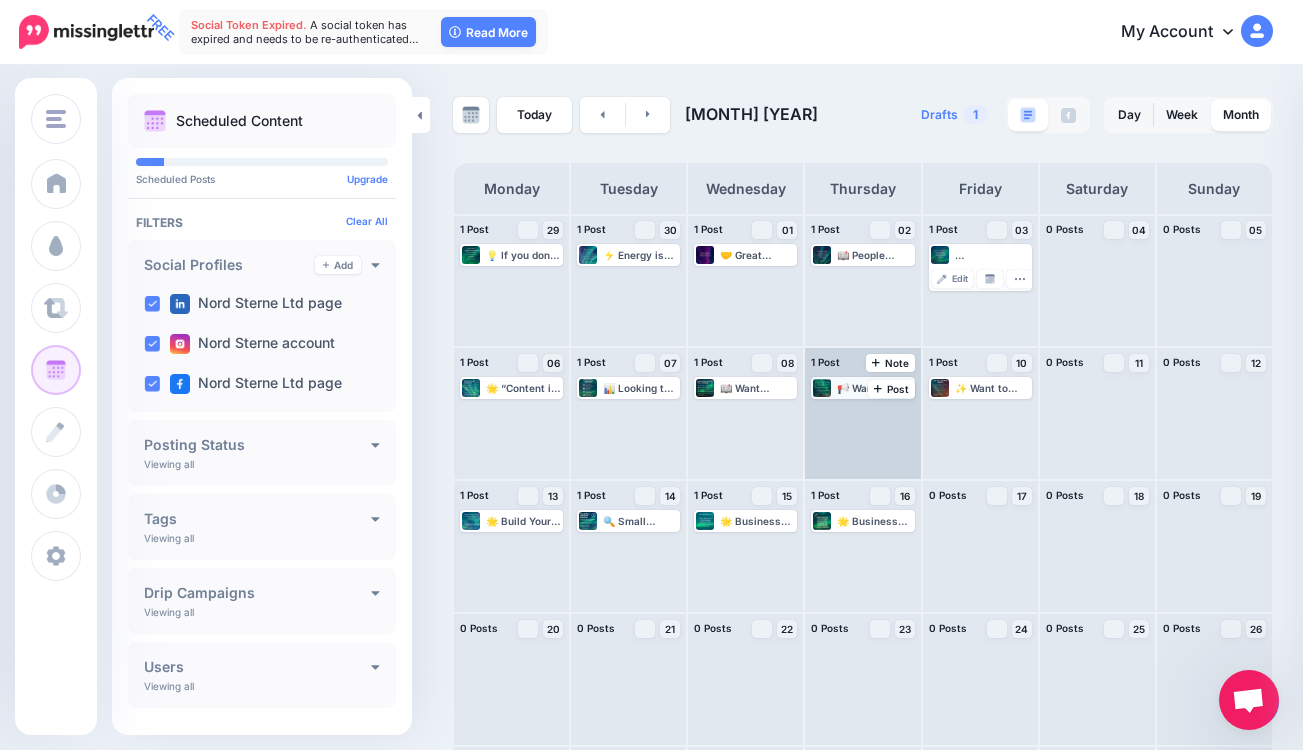 click on "Want your ads to actually work? It’s not about shouting louder — it’s about being sharper. Here’s how to improve instantly: ✅ Test and measure everything — data > guesswork 🧠 Stick to one clear message 📄 Make it skimmable and simple to read 🚀 Add a strong, direct call to action (CTA) 💬 “Advertising is multiplied salesmanship. It may appeal to thousands while the salesman talks to one.” — Claude C. Hopkins, Scientific Advertising 🌐 Learn the craft of conversion → www.example.com #AdvertisingTips #ClaudeHopkins #ScientificAdvertising #SmallBusinessMarketing #NordSterne #MarketingStrategy #AuroraBranding" at bounding box center (874, 388) 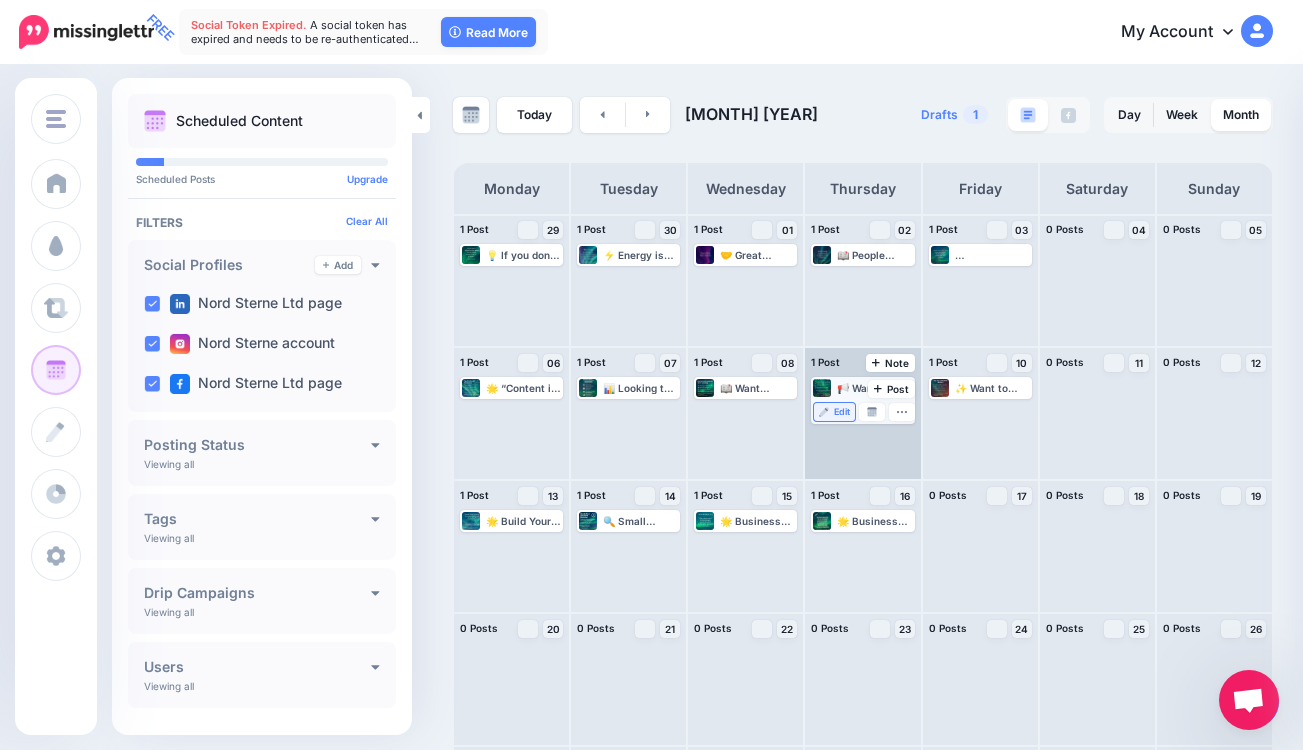 click on "Edit" at bounding box center (842, 412) 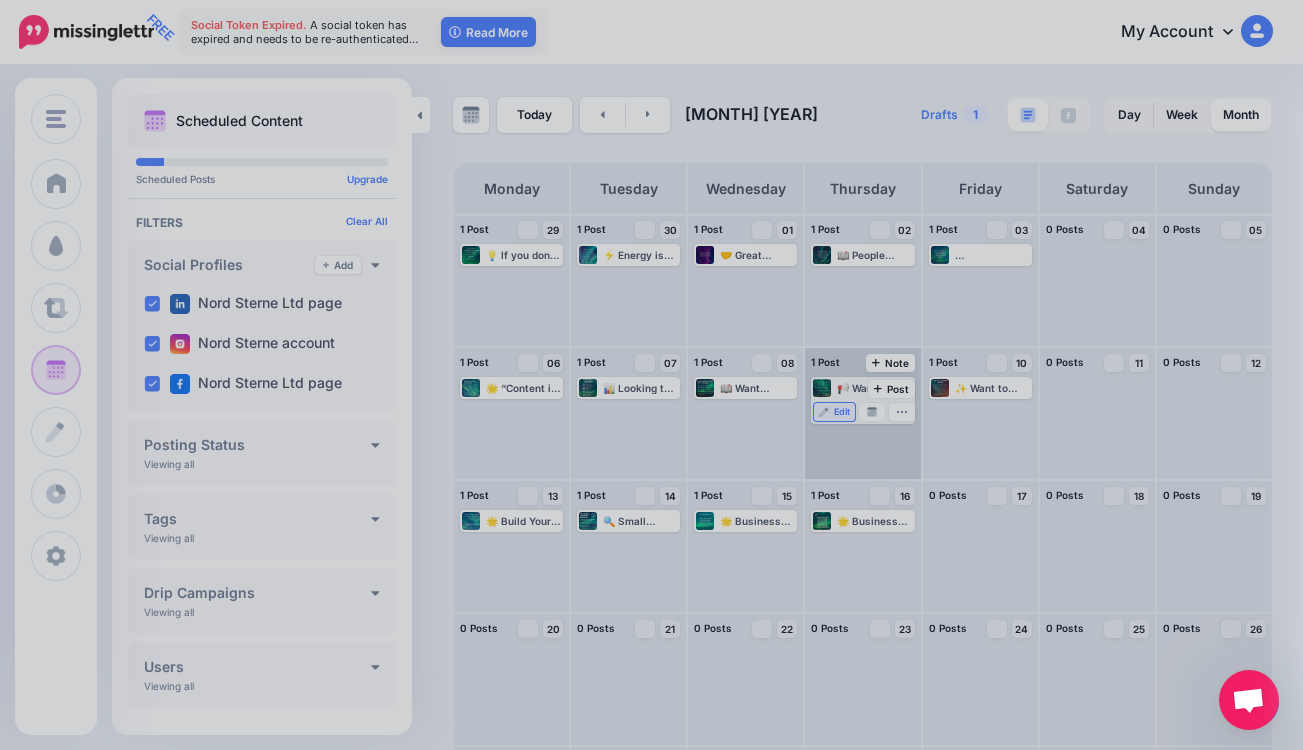 scroll, scrollTop: 0, scrollLeft: 0, axis: both 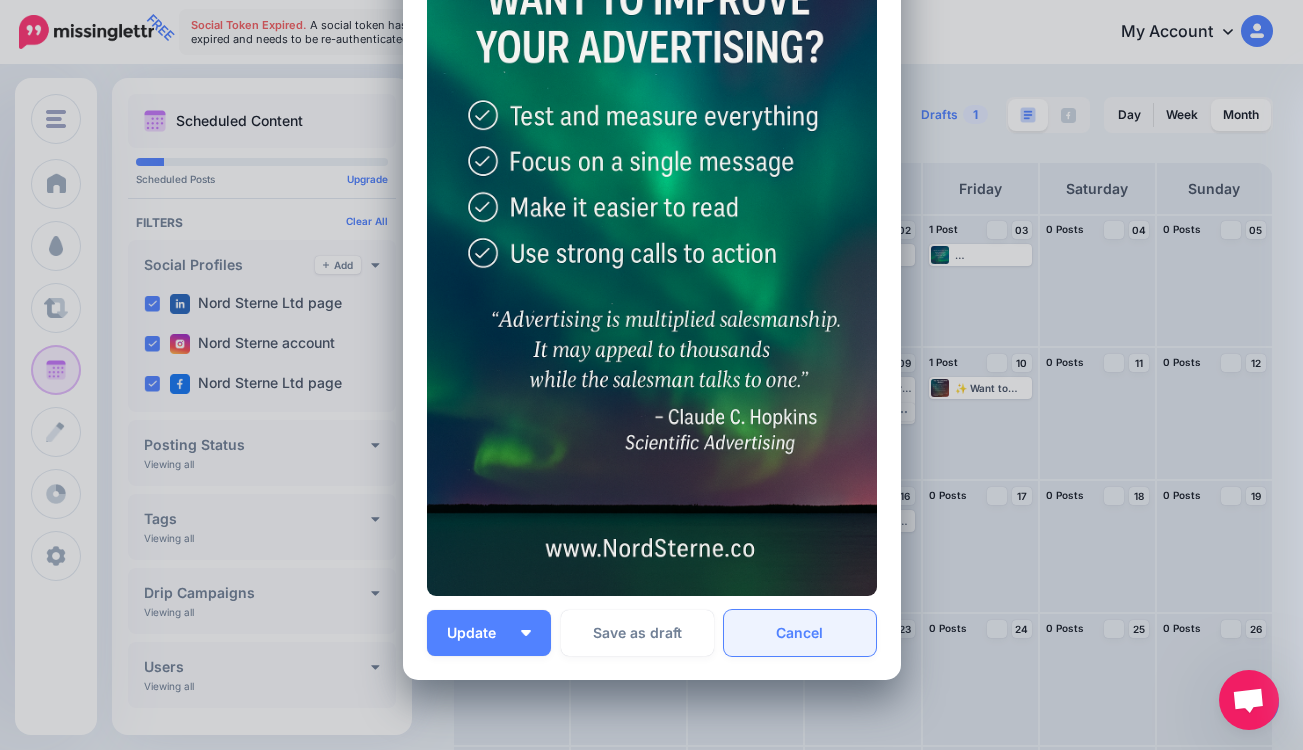 click on "Cancel" at bounding box center (800, 633) 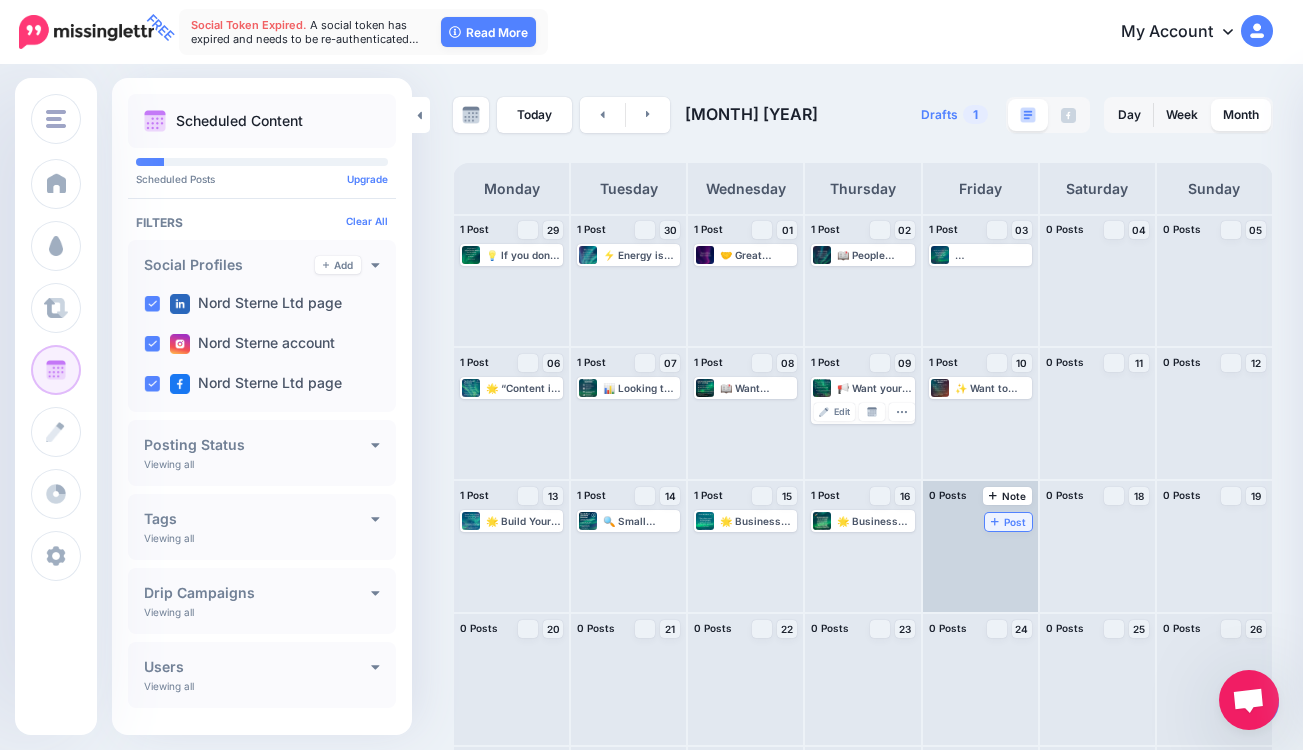 click on "Post" at bounding box center (1008, 522) 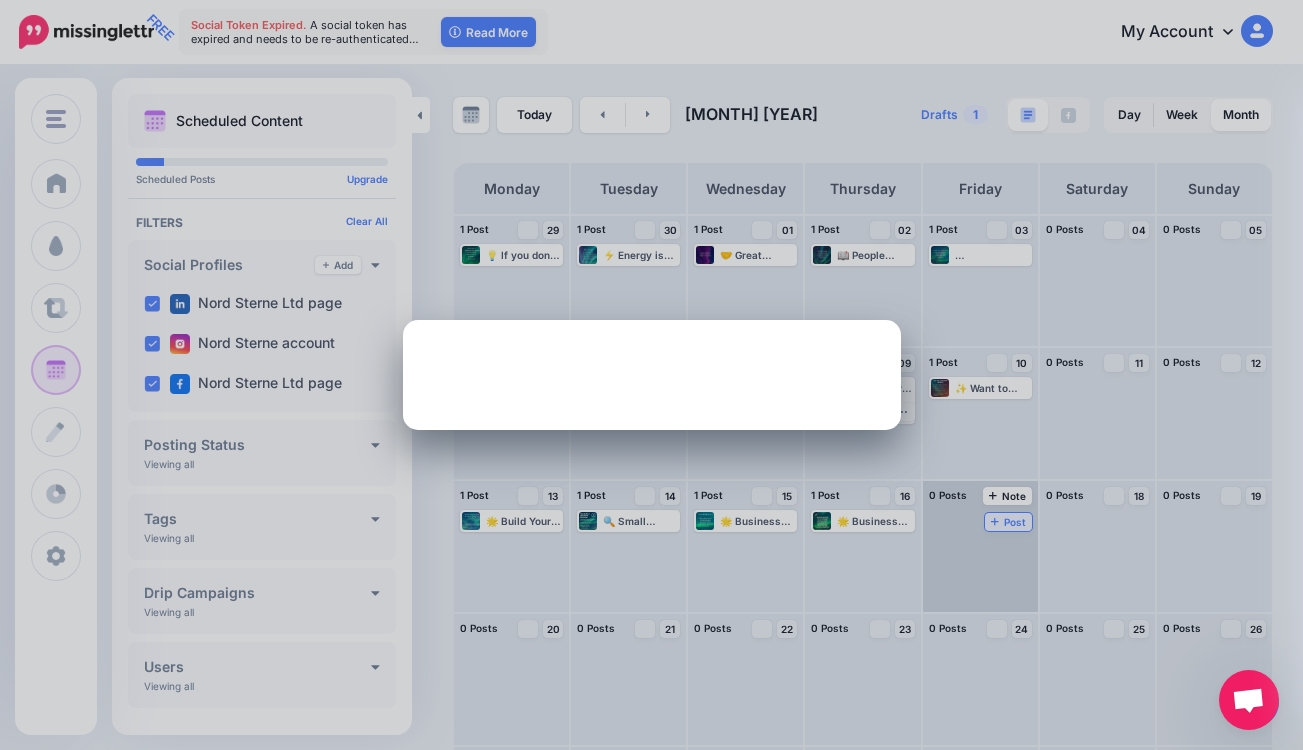 scroll, scrollTop: 0, scrollLeft: 0, axis: both 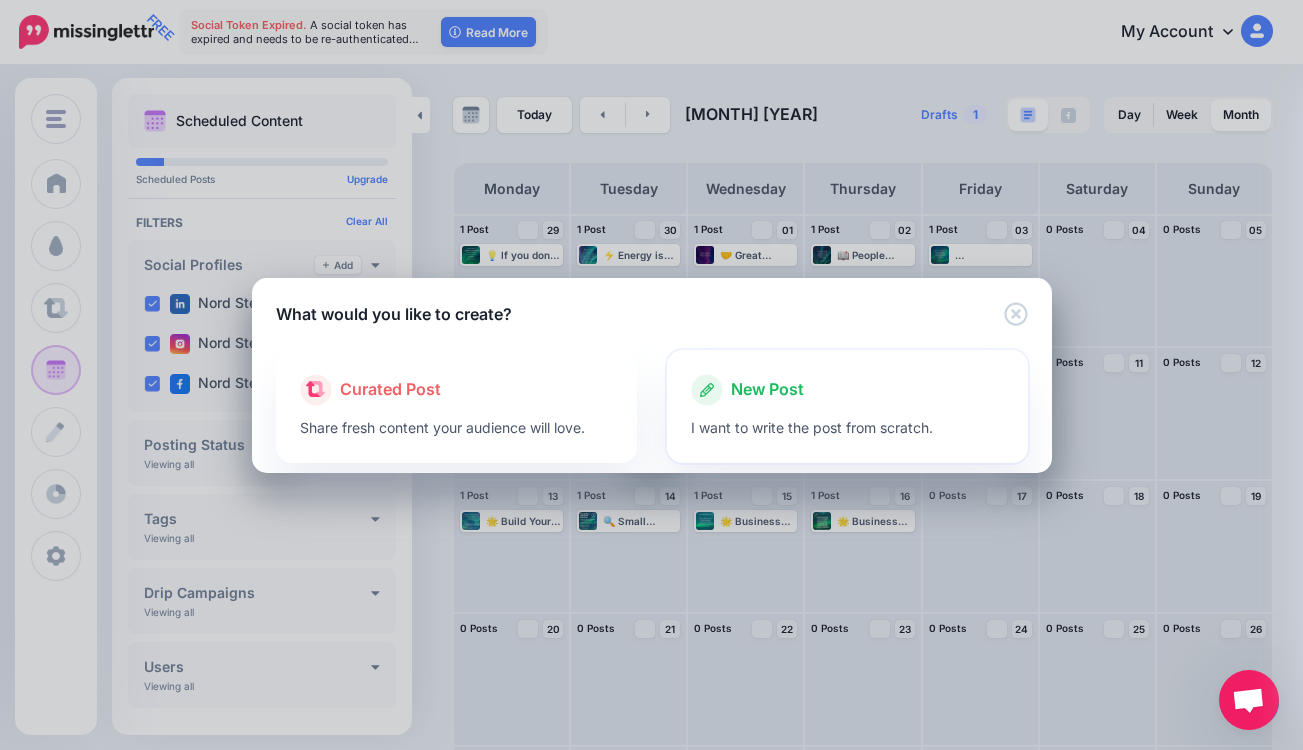 click on "New Post" at bounding box center [767, 390] 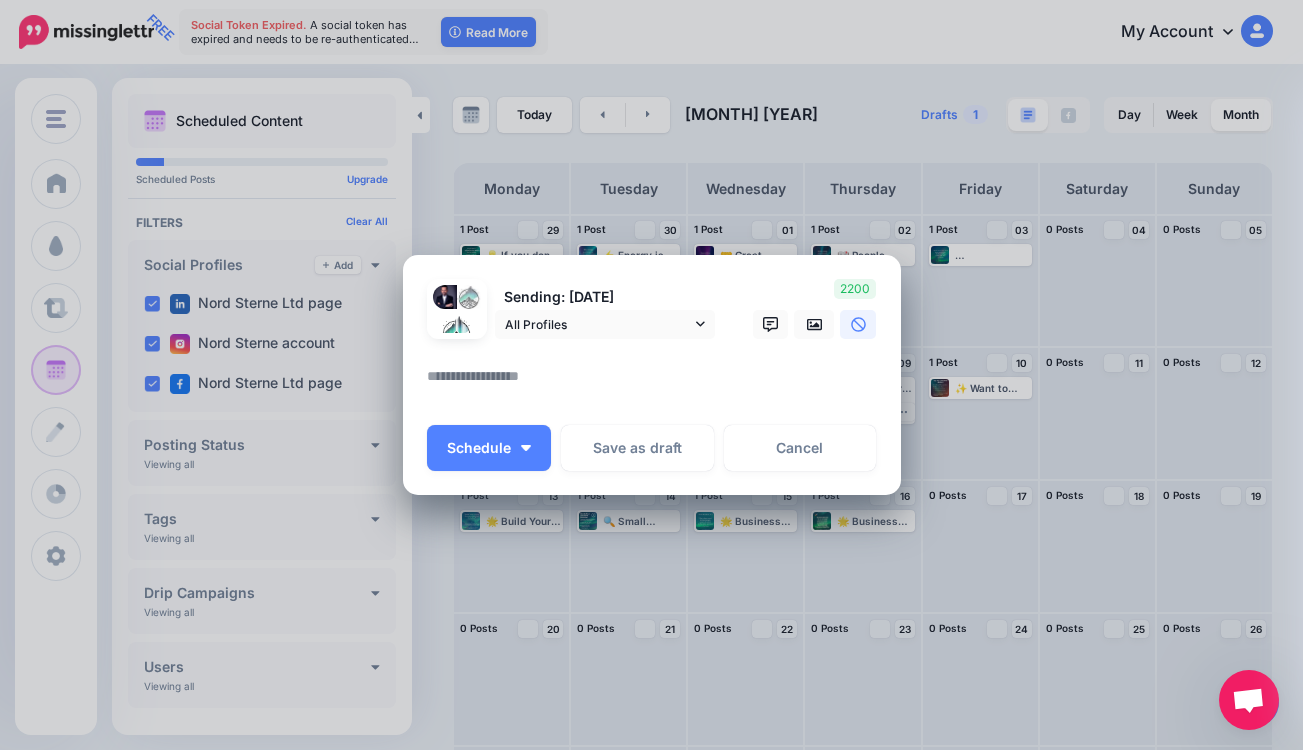 click at bounding box center (657, 383) 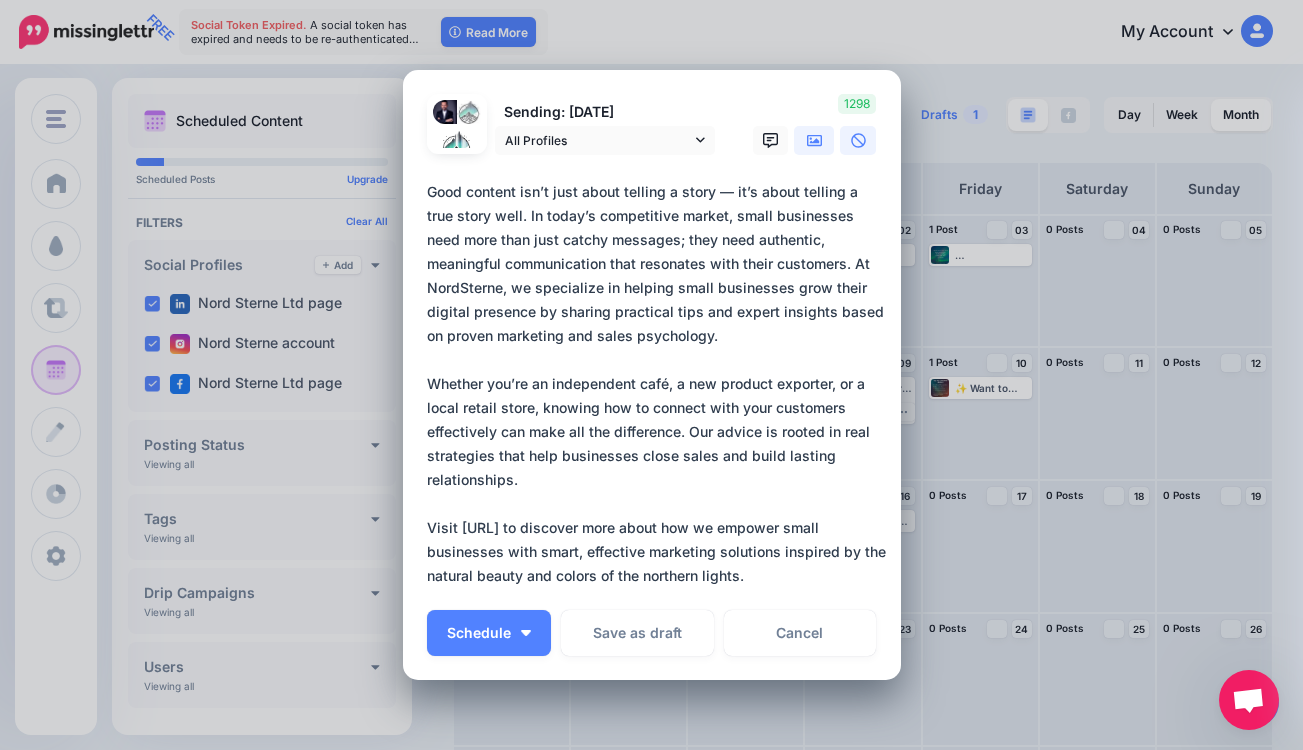 type on "**********" 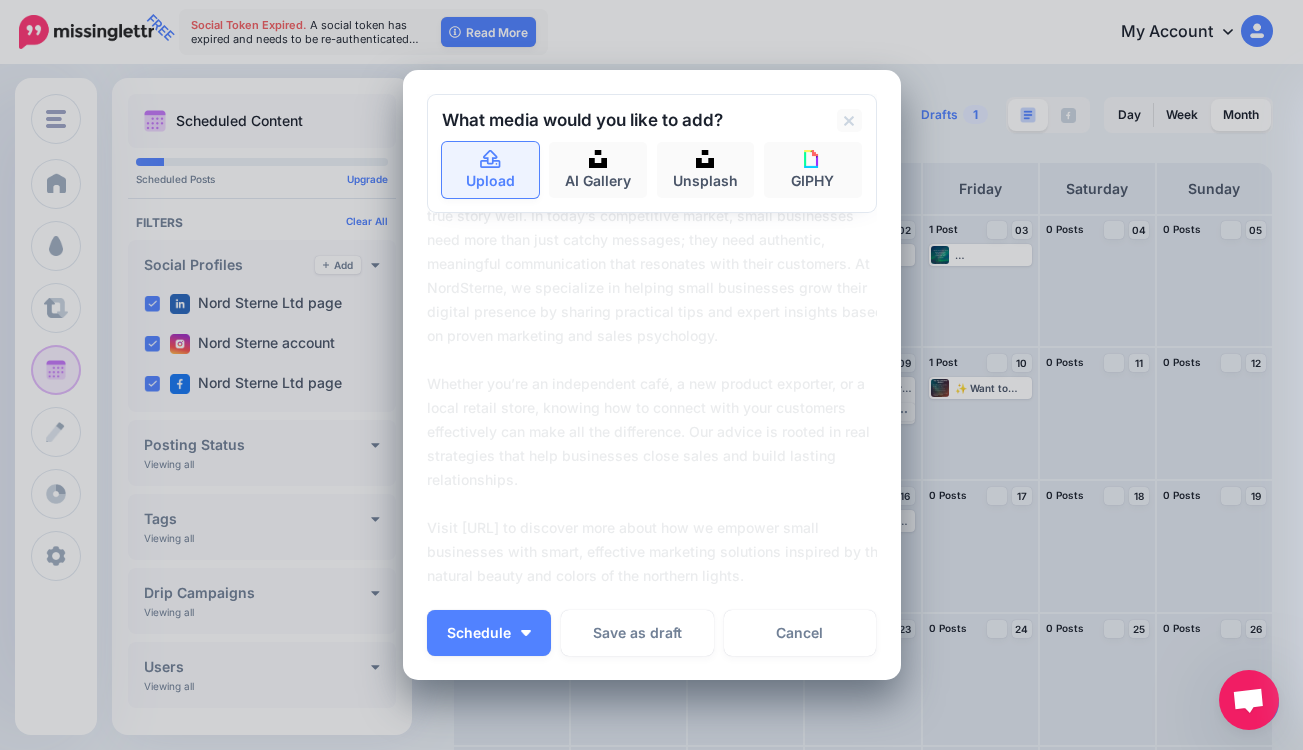 click 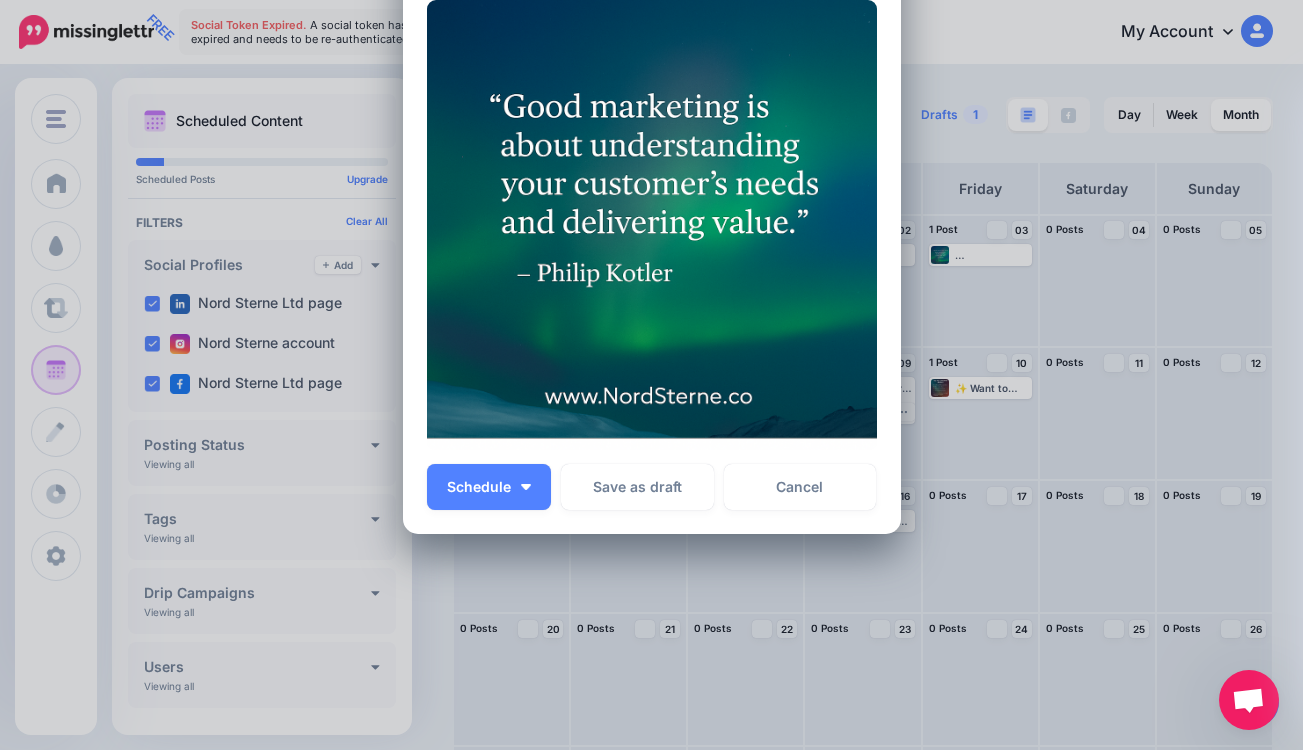 scroll, scrollTop: 573, scrollLeft: 0, axis: vertical 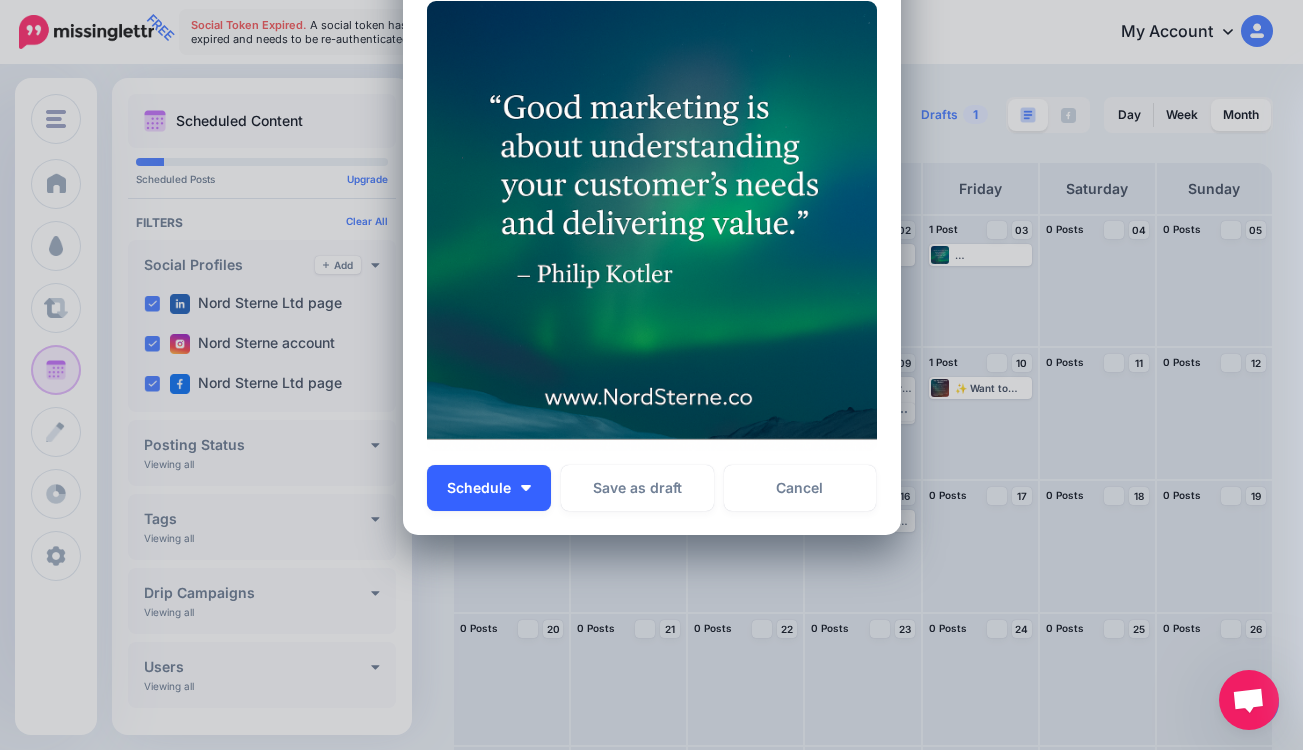 click on "Schedule" at bounding box center (489, 488) 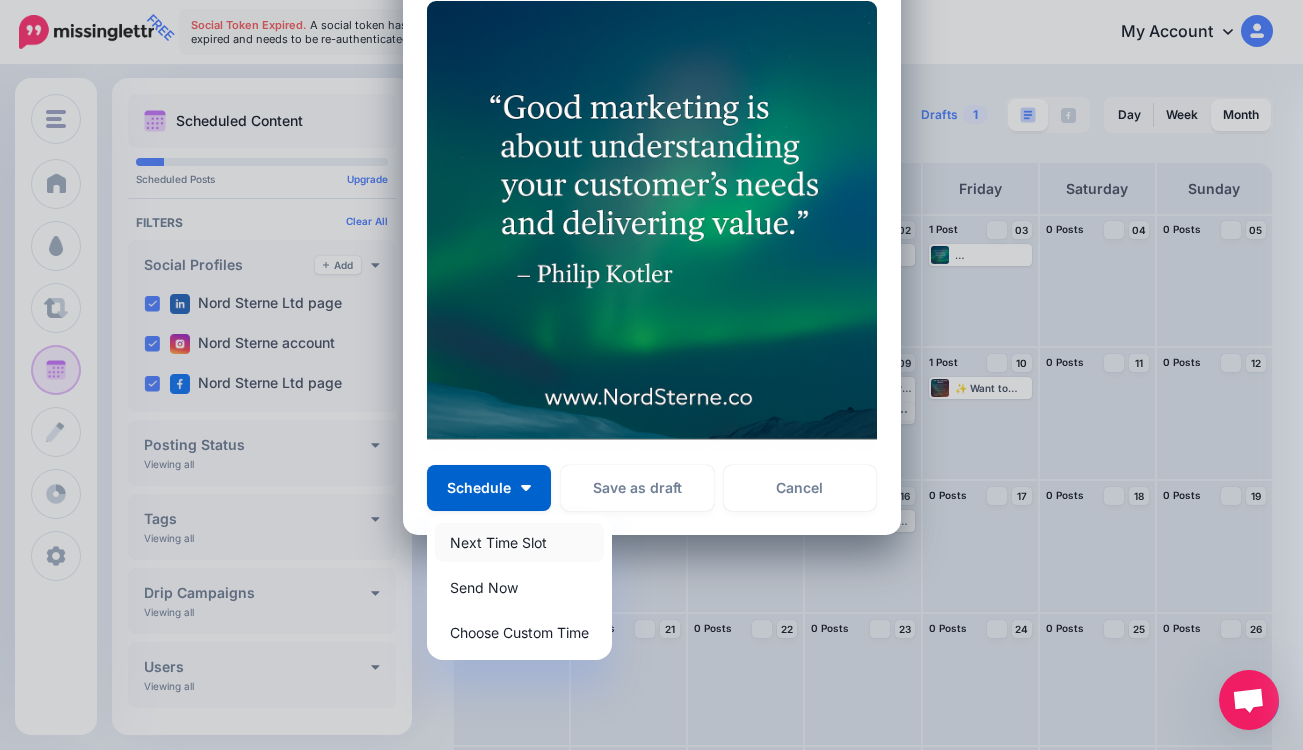 click on "Next Time Slot" at bounding box center (519, 542) 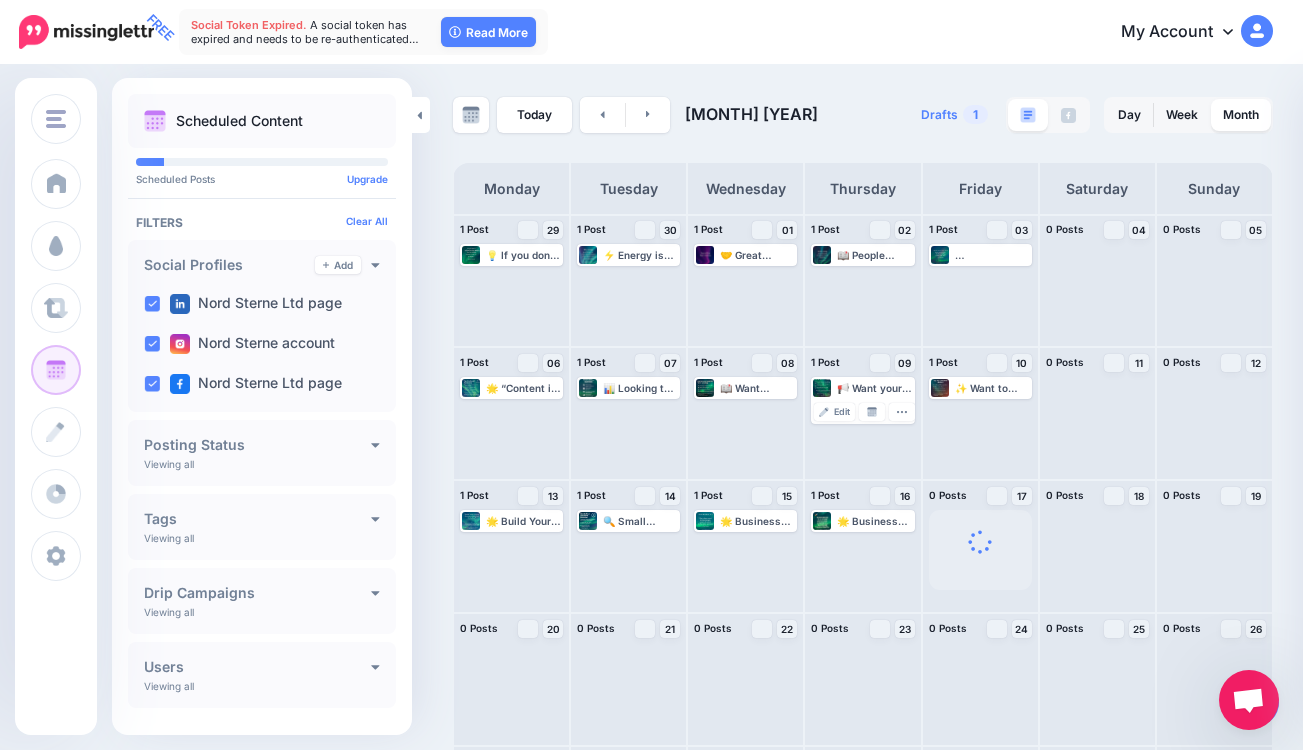 scroll, scrollTop: 0, scrollLeft: 0, axis: both 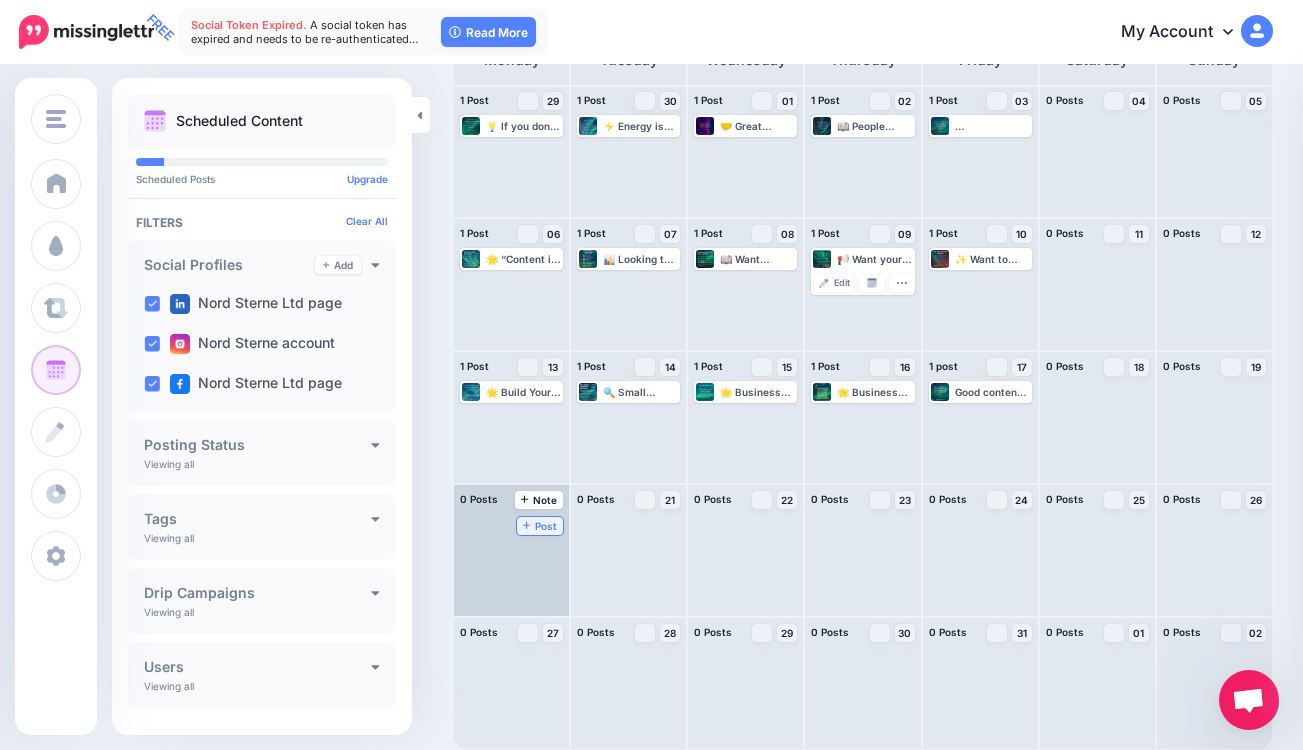 click on "Post" at bounding box center (540, 526) 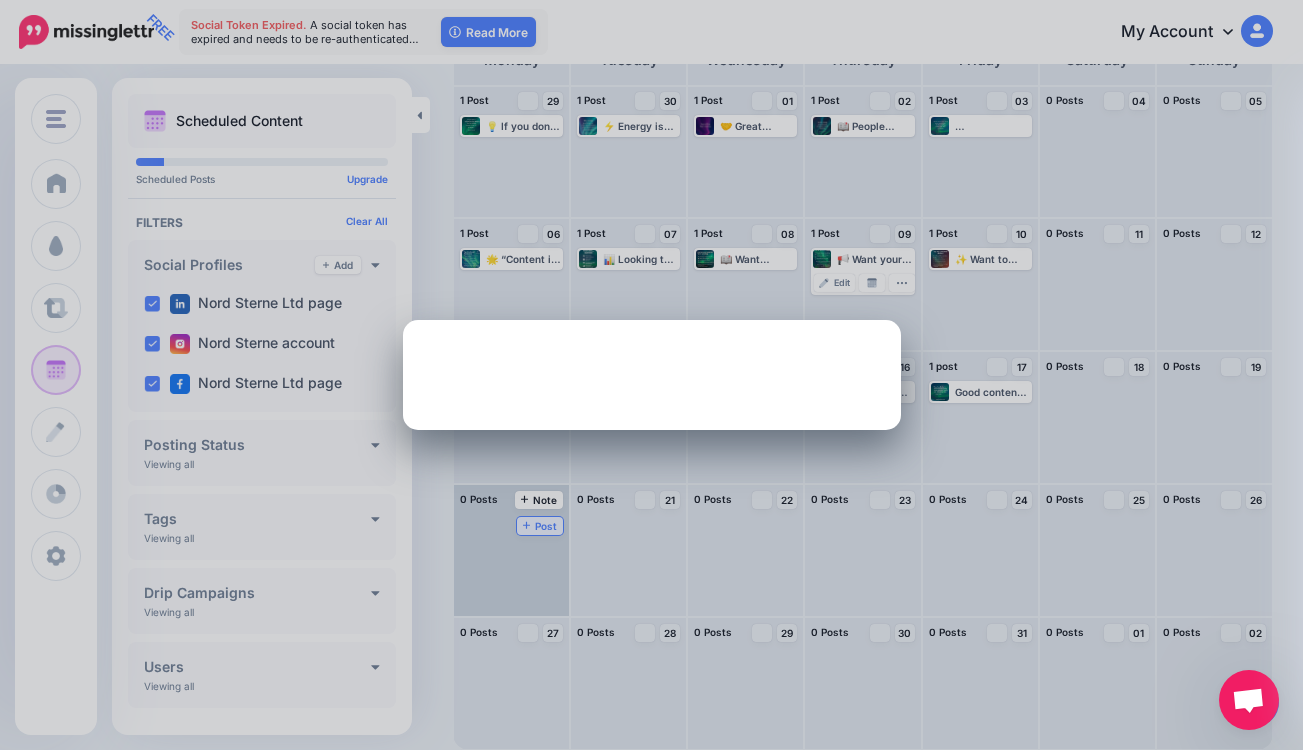 scroll, scrollTop: 0, scrollLeft: 0, axis: both 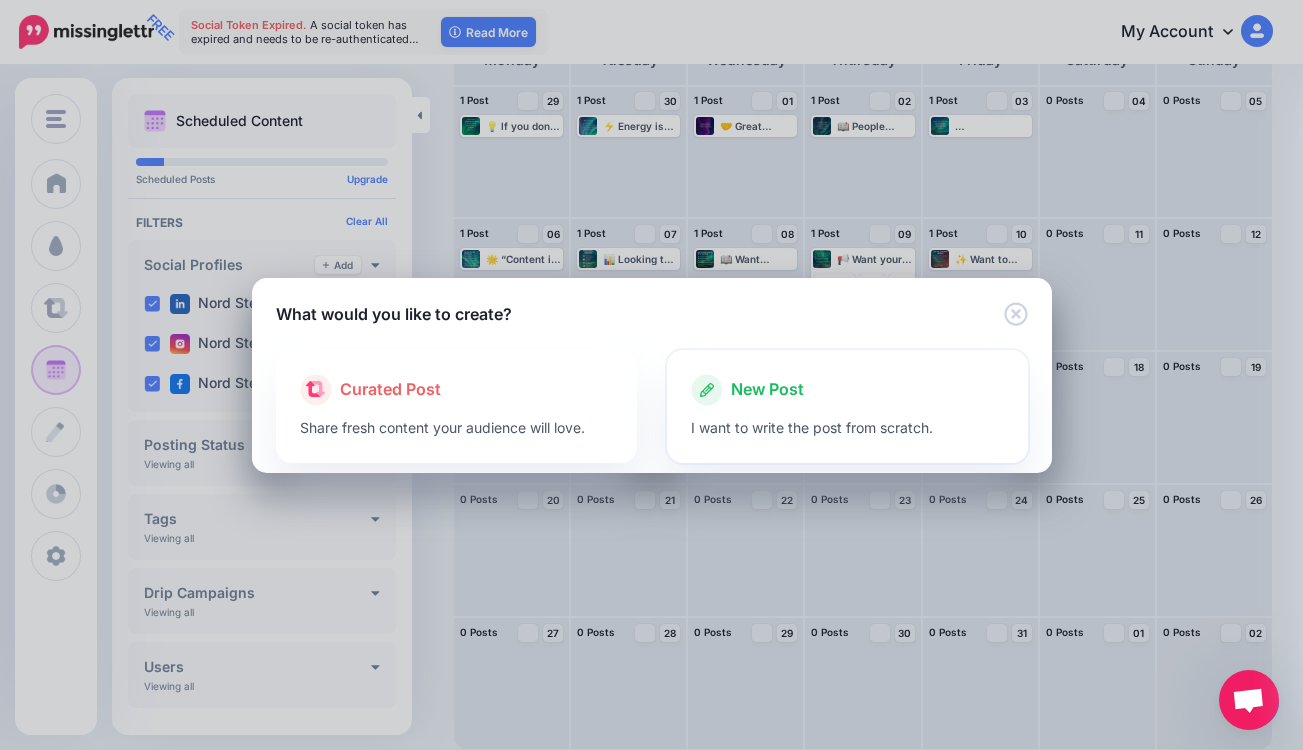 click on "I want to write the post from scratch." at bounding box center [847, 427] 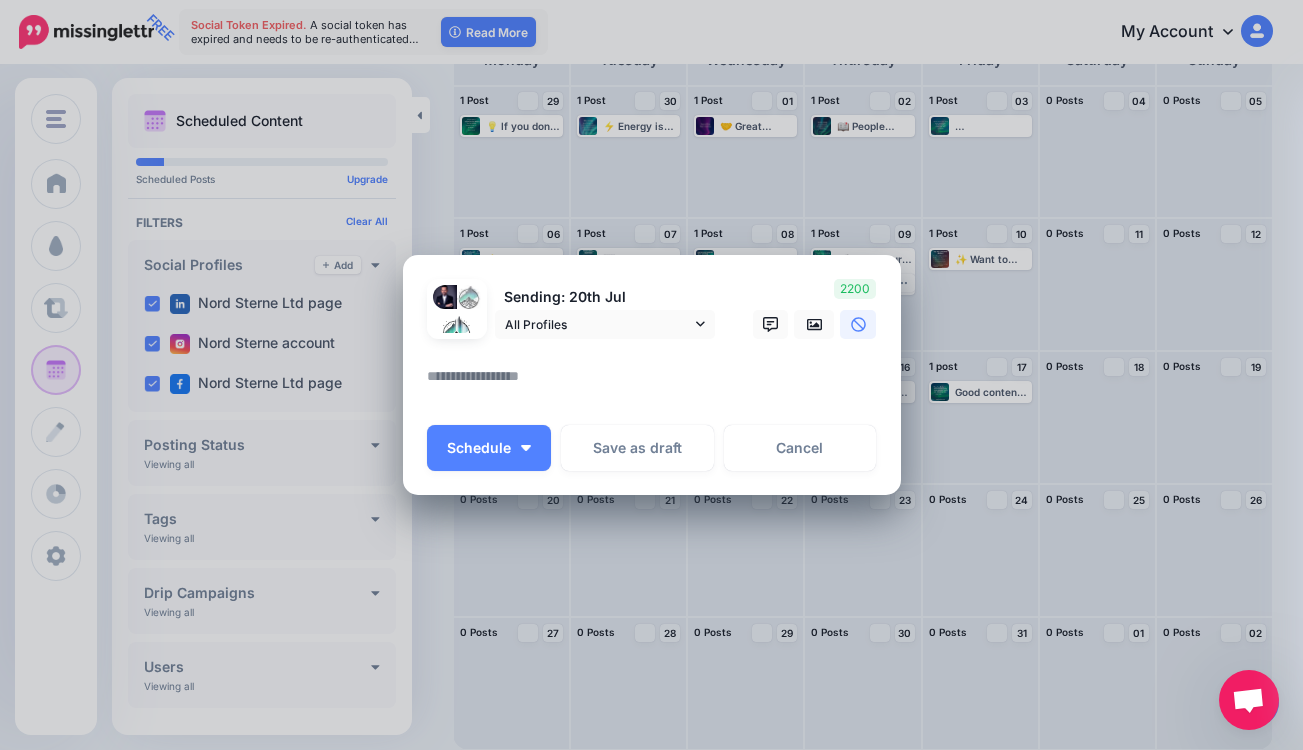 click 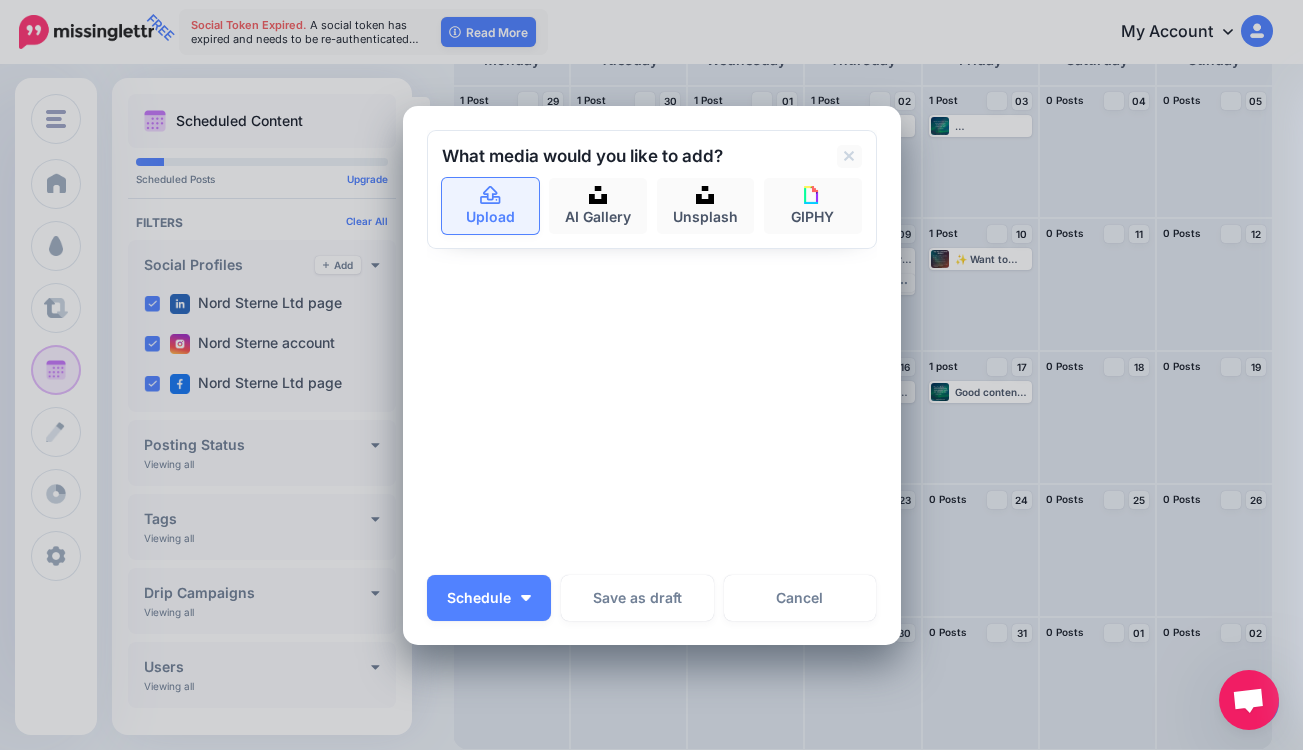 click on "Upload" at bounding box center [491, 206] 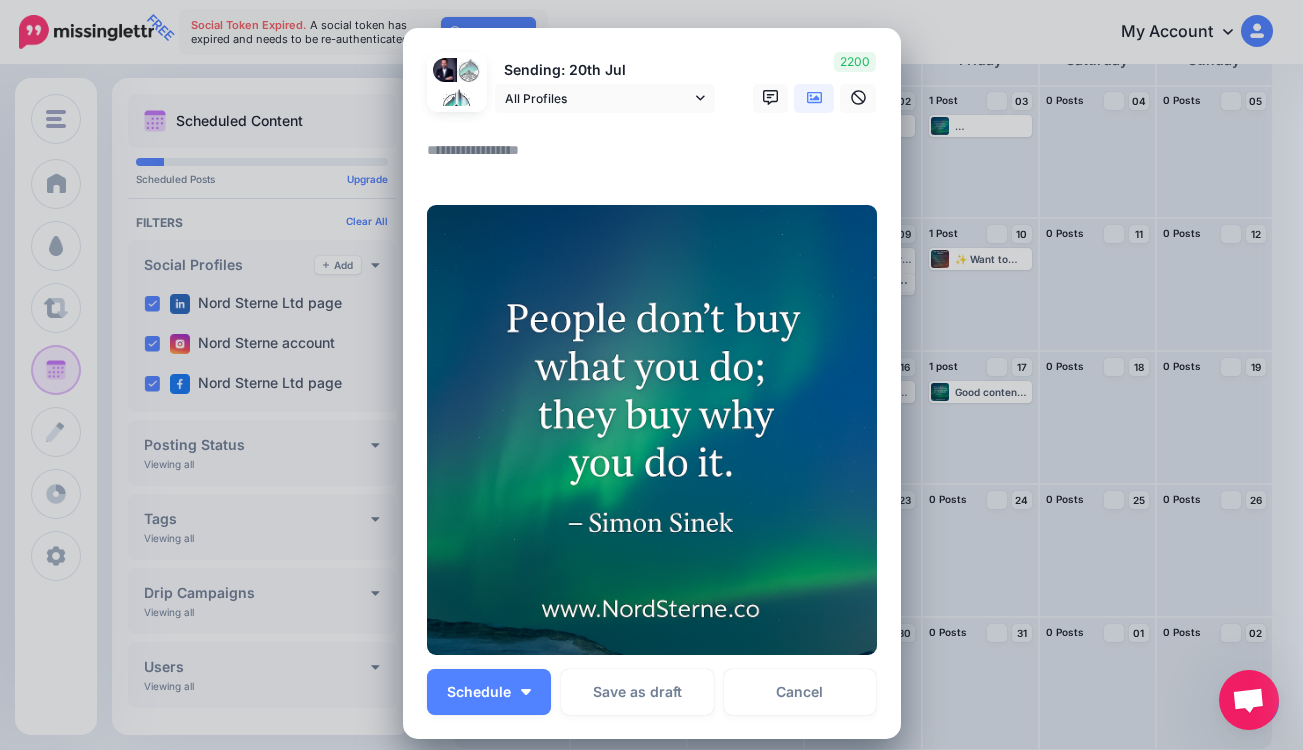 scroll, scrollTop: 0, scrollLeft: 0, axis: both 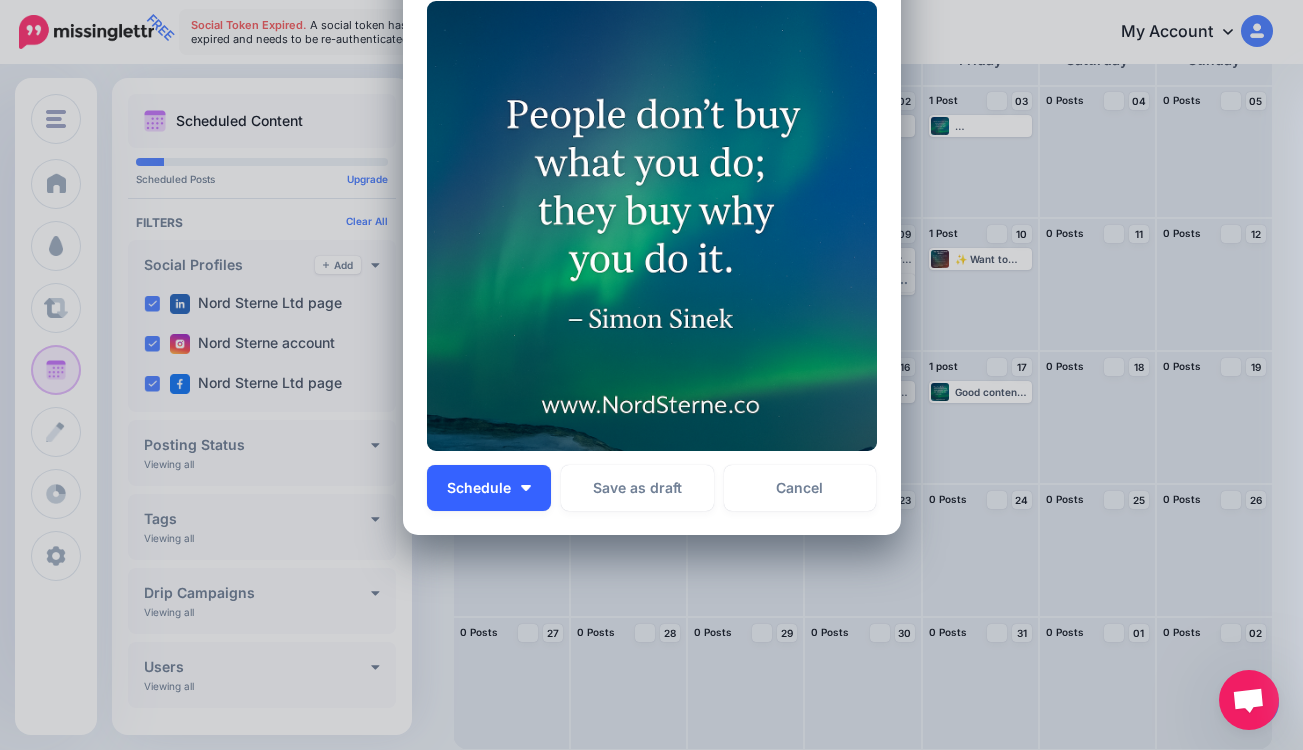 type on "**********" 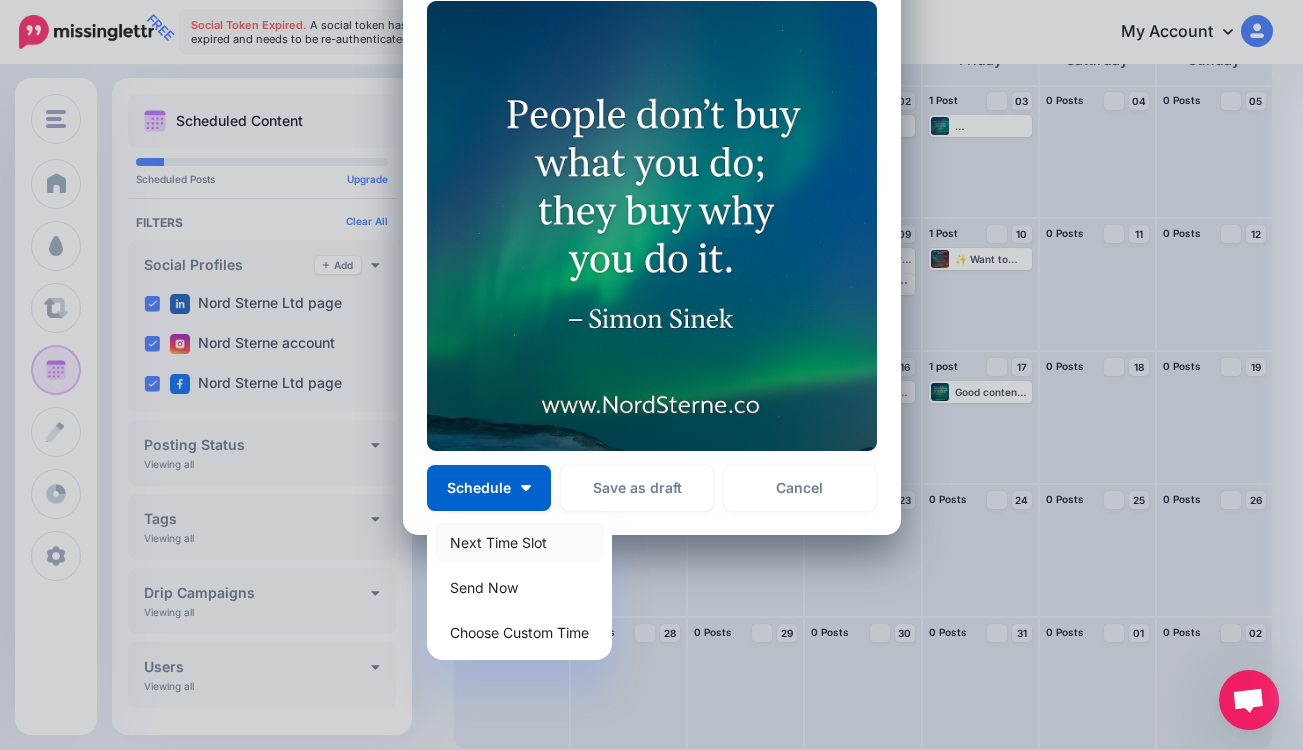 click on "Next Time Slot" at bounding box center (519, 542) 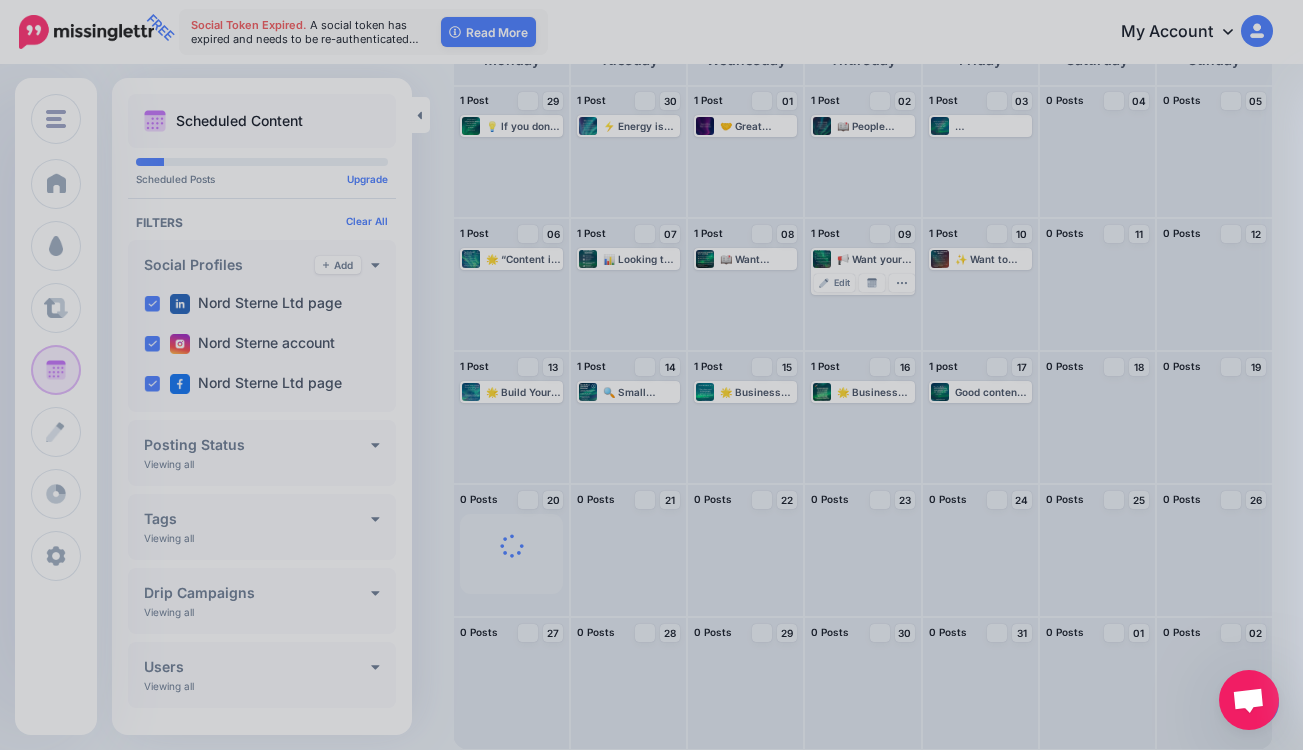 scroll, scrollTop: 0, scrollLeft: 0, axis: both 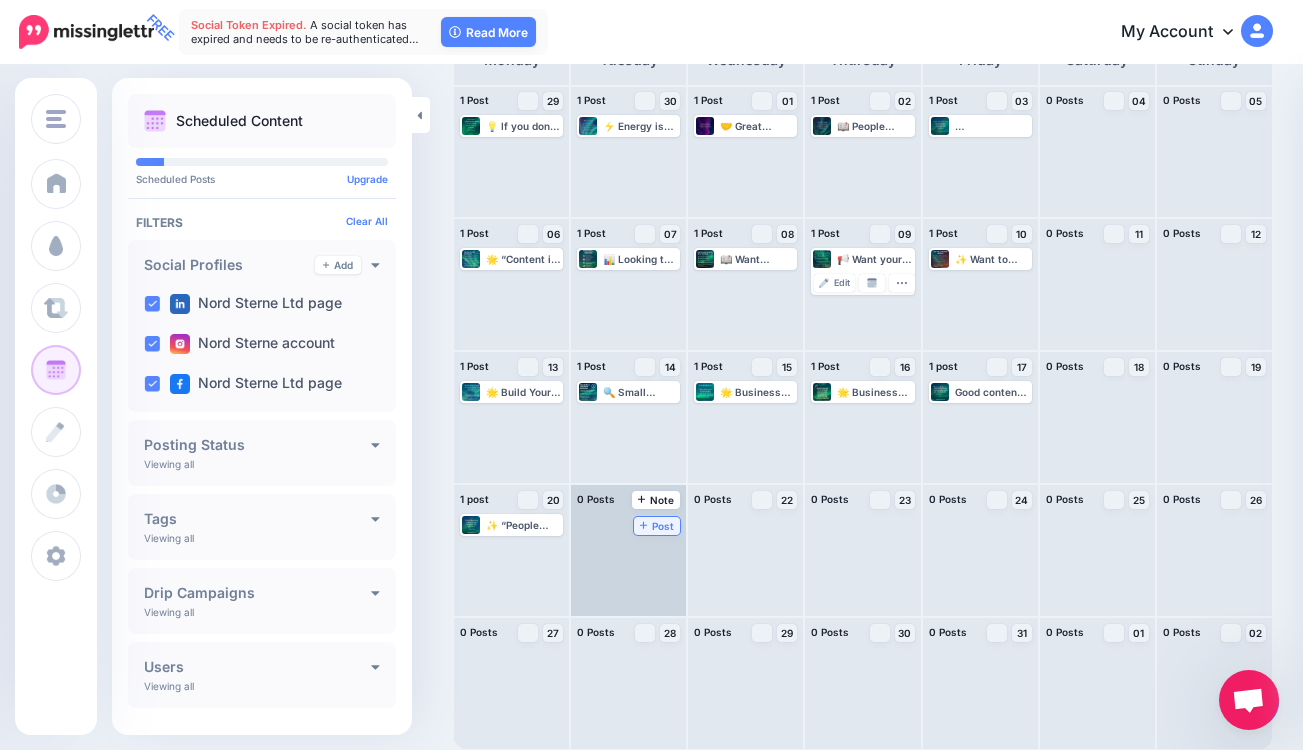 click on "Post" at bounding box center [657, 526] 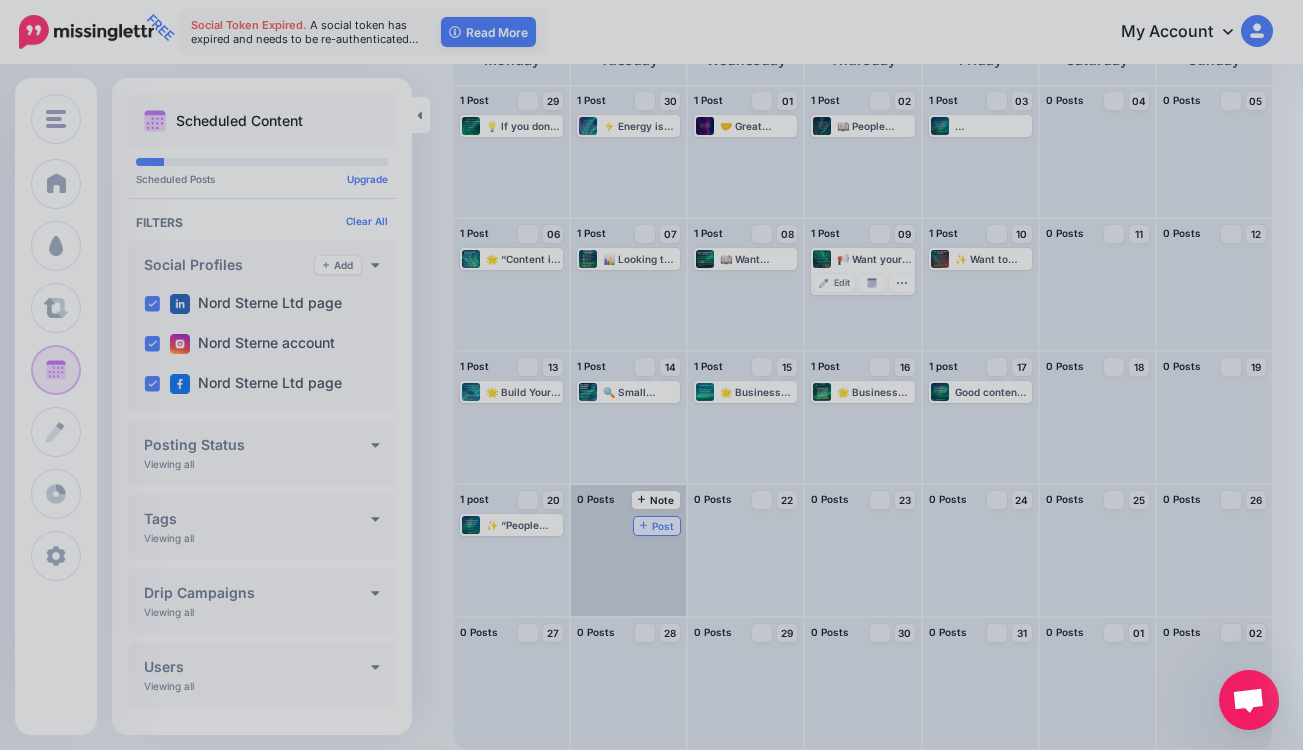 scroll, scrollTop: 0, scrollLeft: 0, axis: both 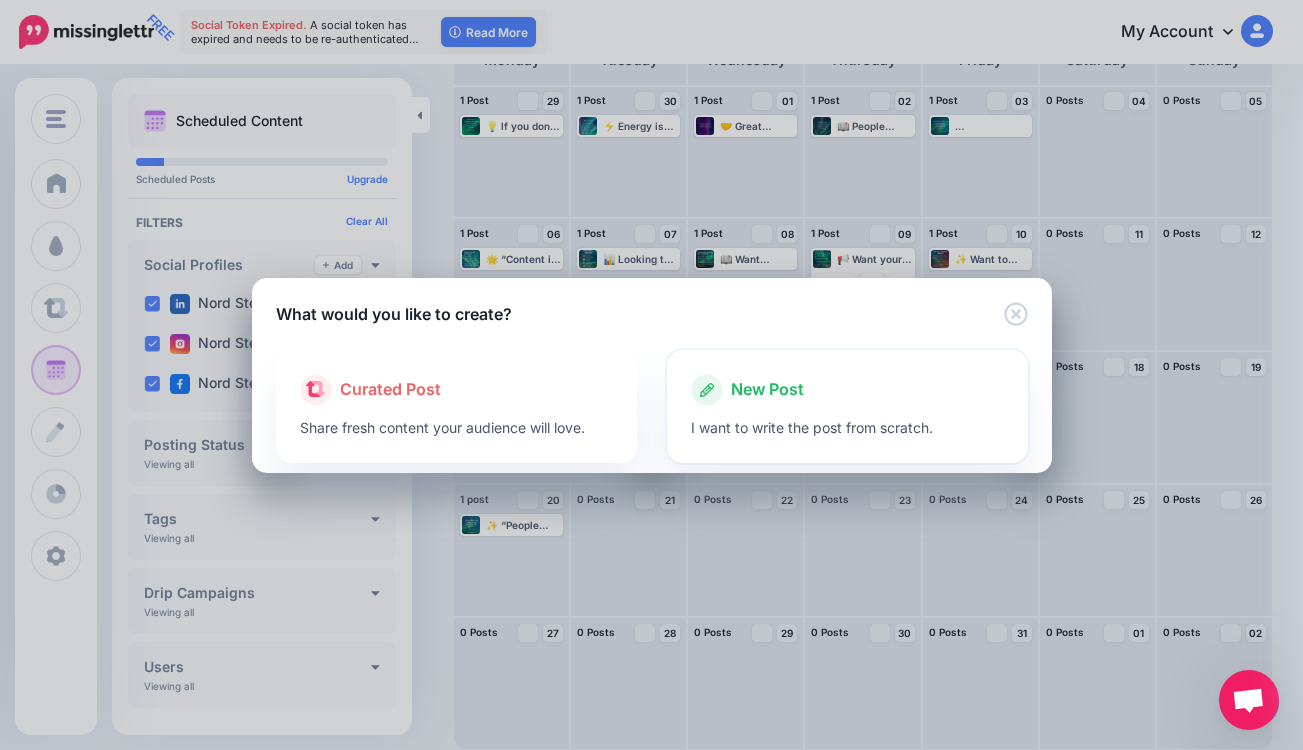 click on "I want to write the post from scratch." at bounding box center [847, 427] 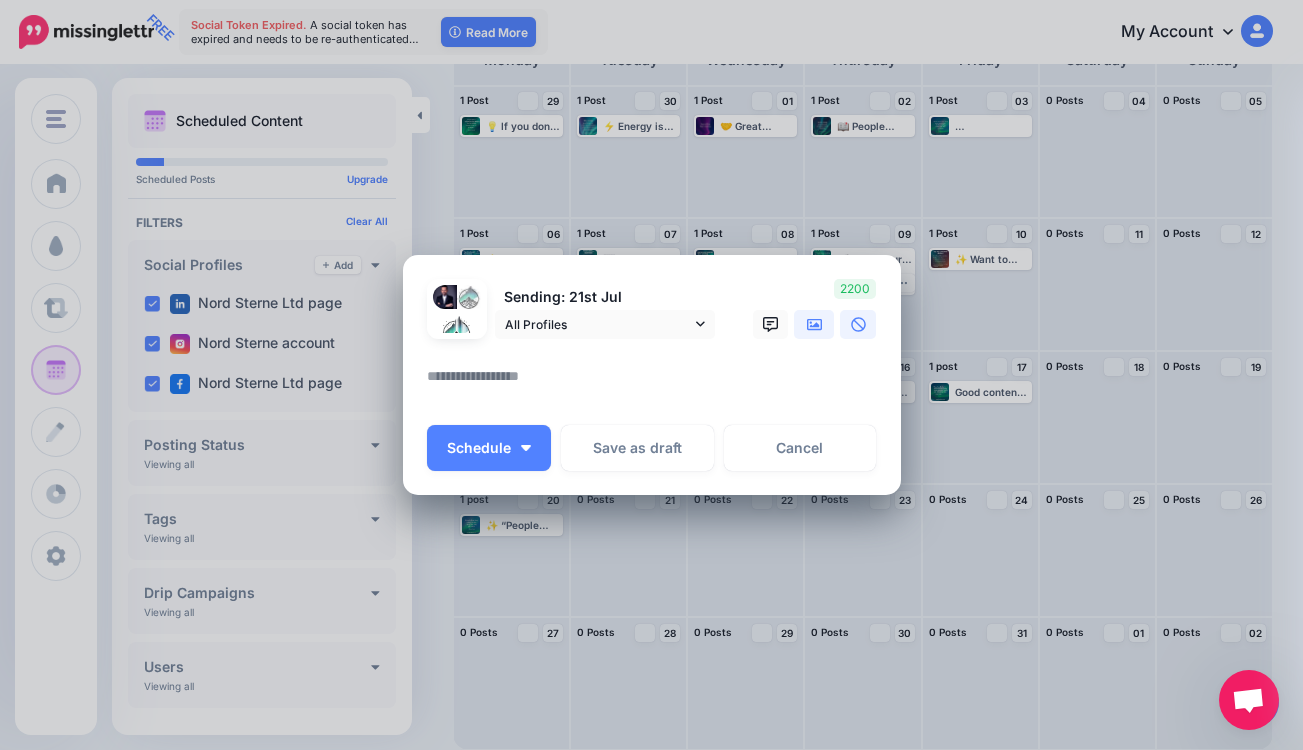 click 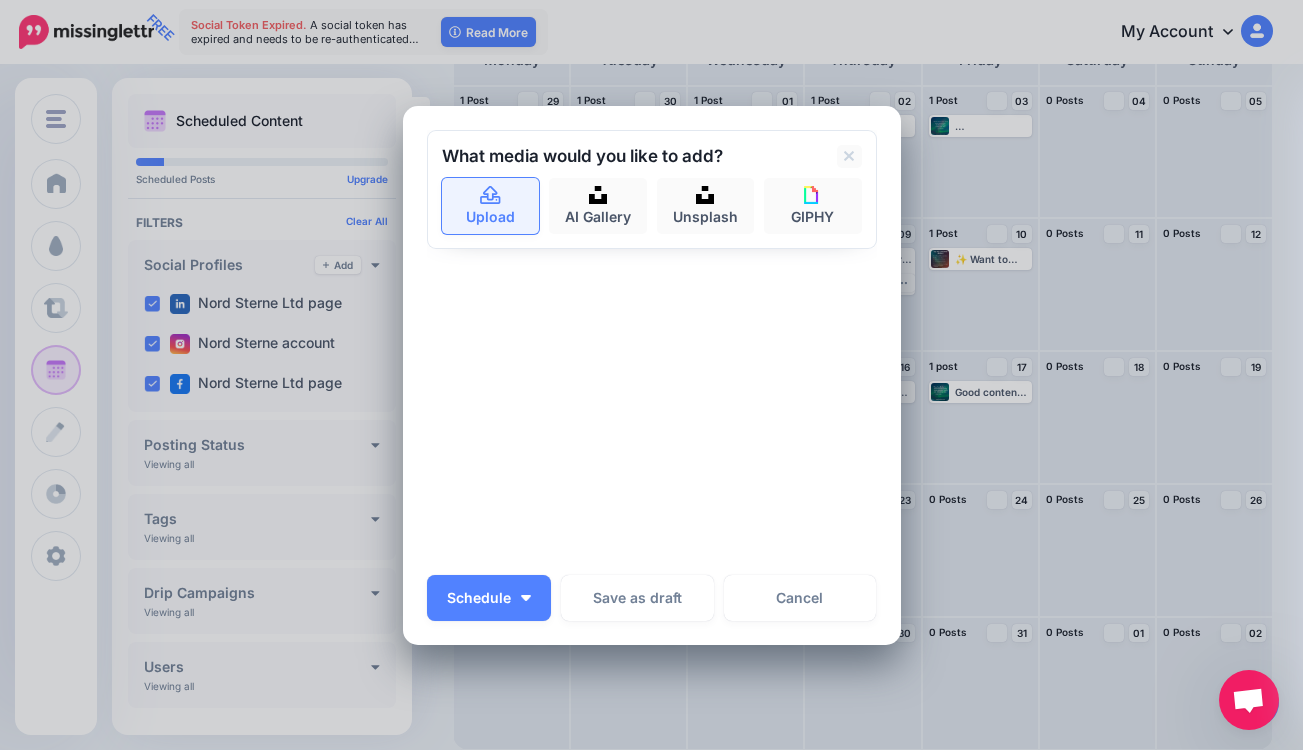 click on "Upload" at bounding box center (491, 206) 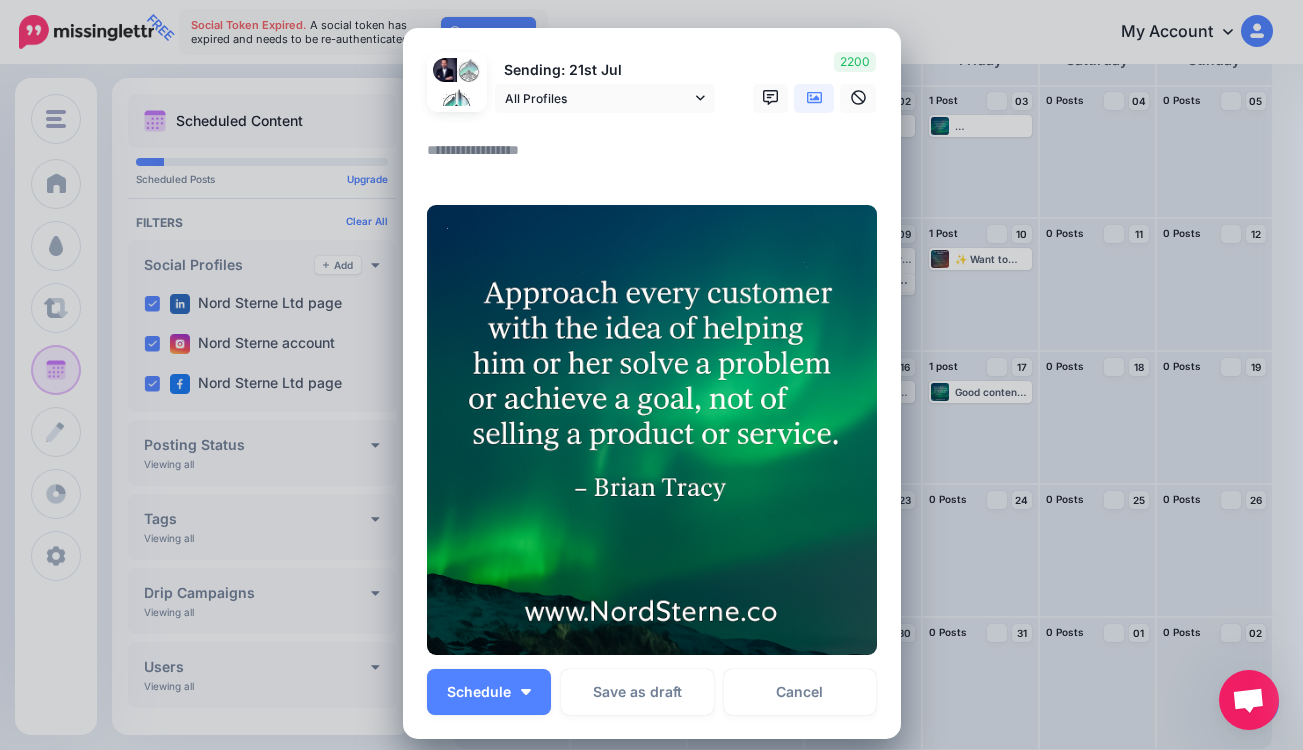 scroll, scrollTop: 28, scrollLeft: 0, axis: vertical 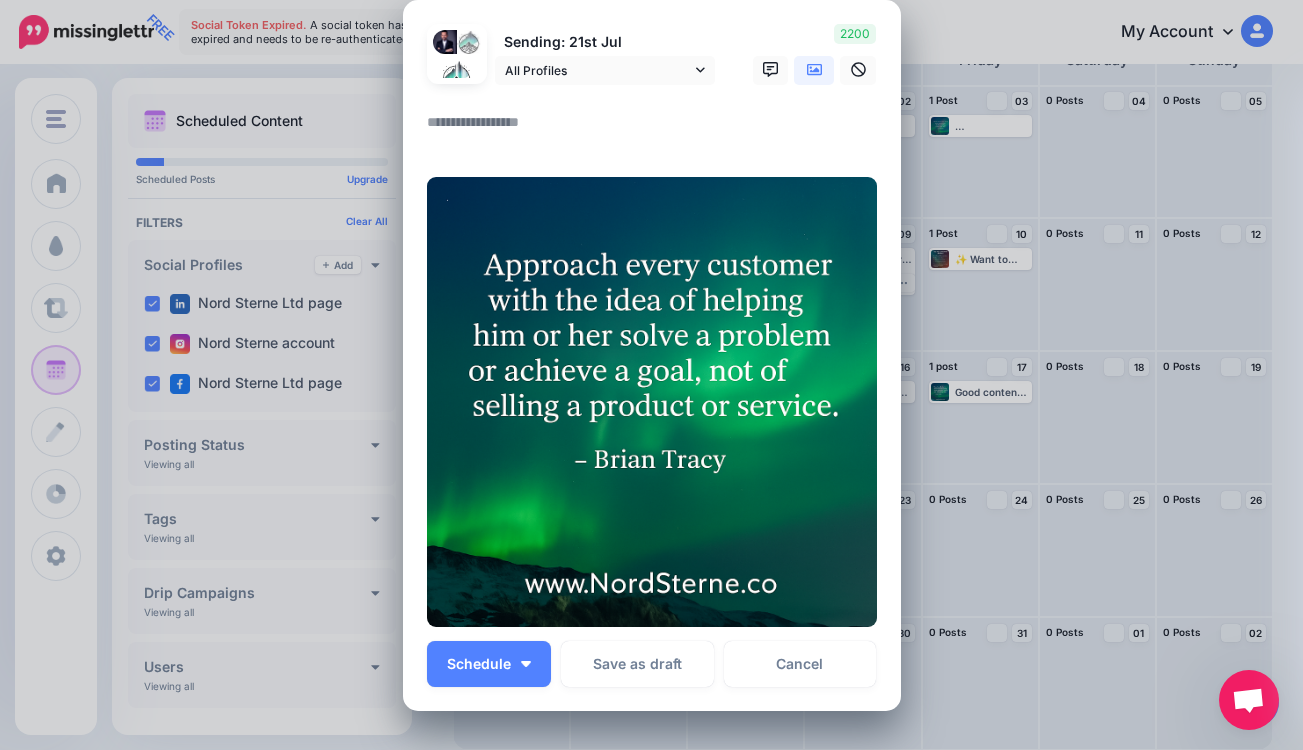 click at bounding box center [657, 129] 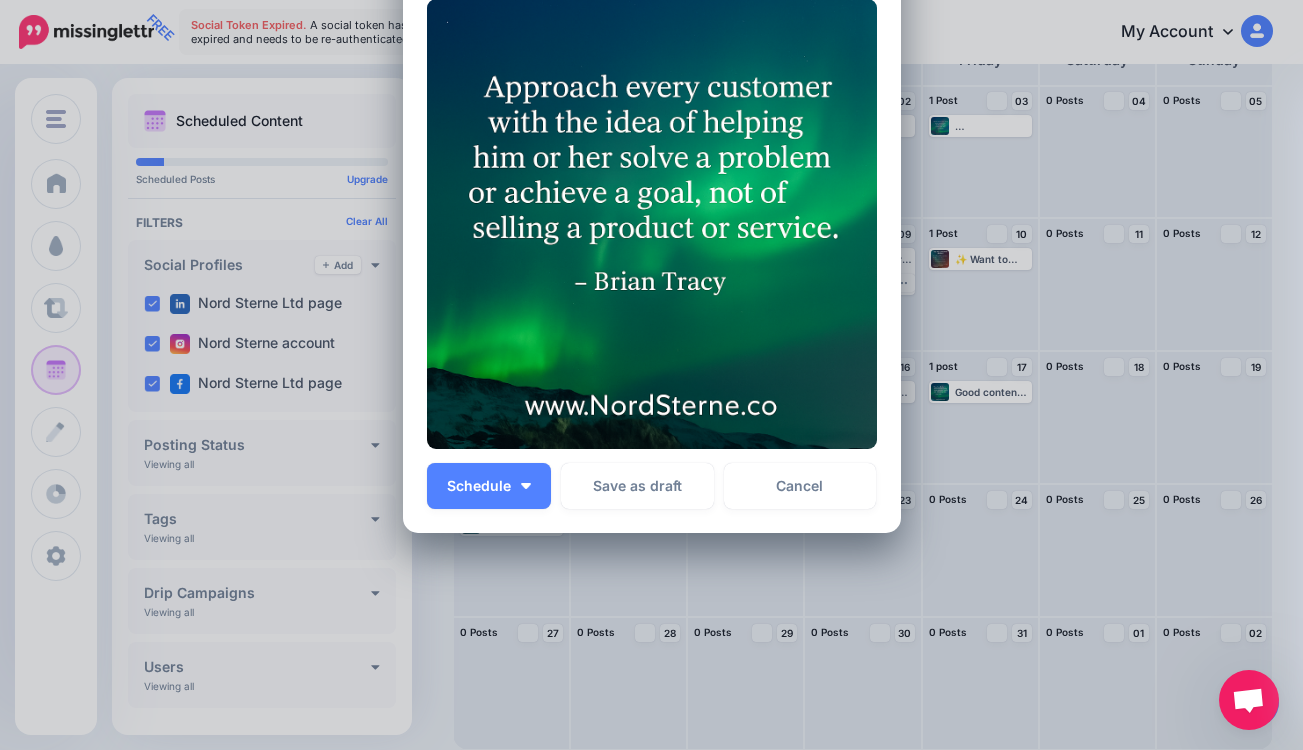 scroll, scrollTop: 597, scrollLeft: 0, axis: vertical 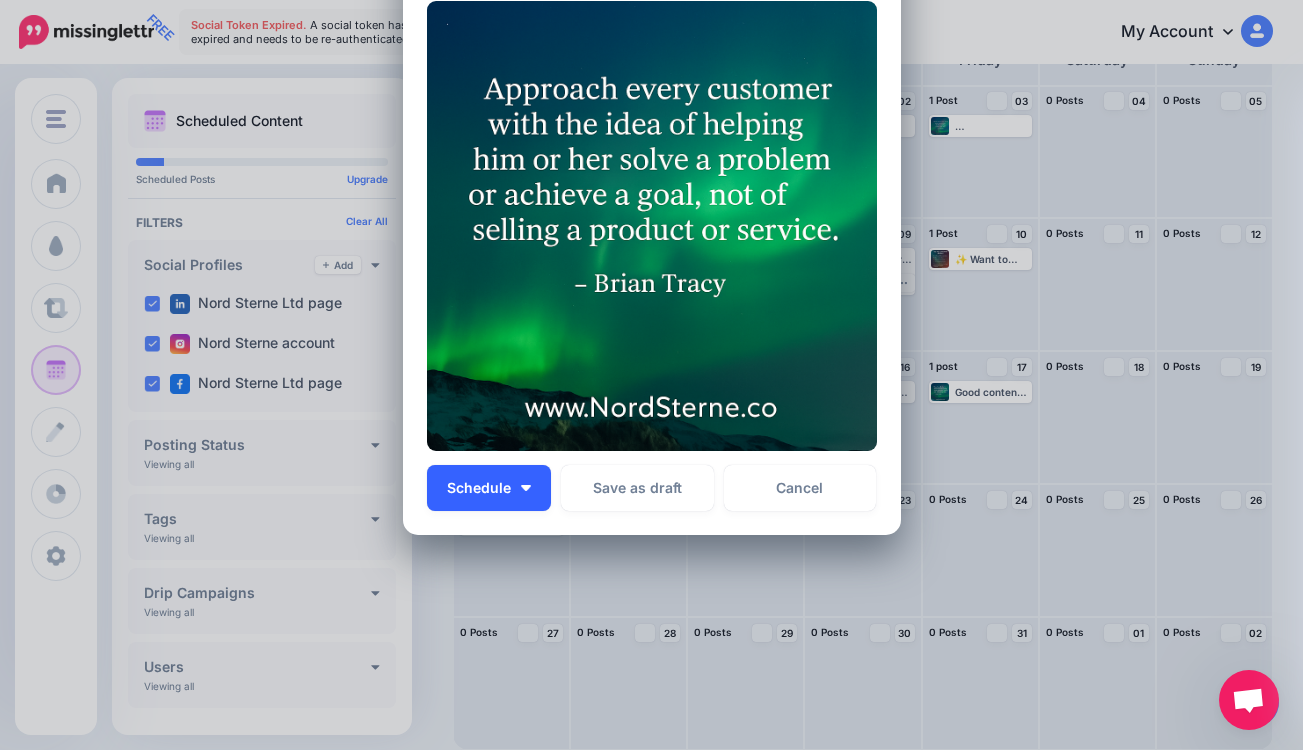 type on "**********" 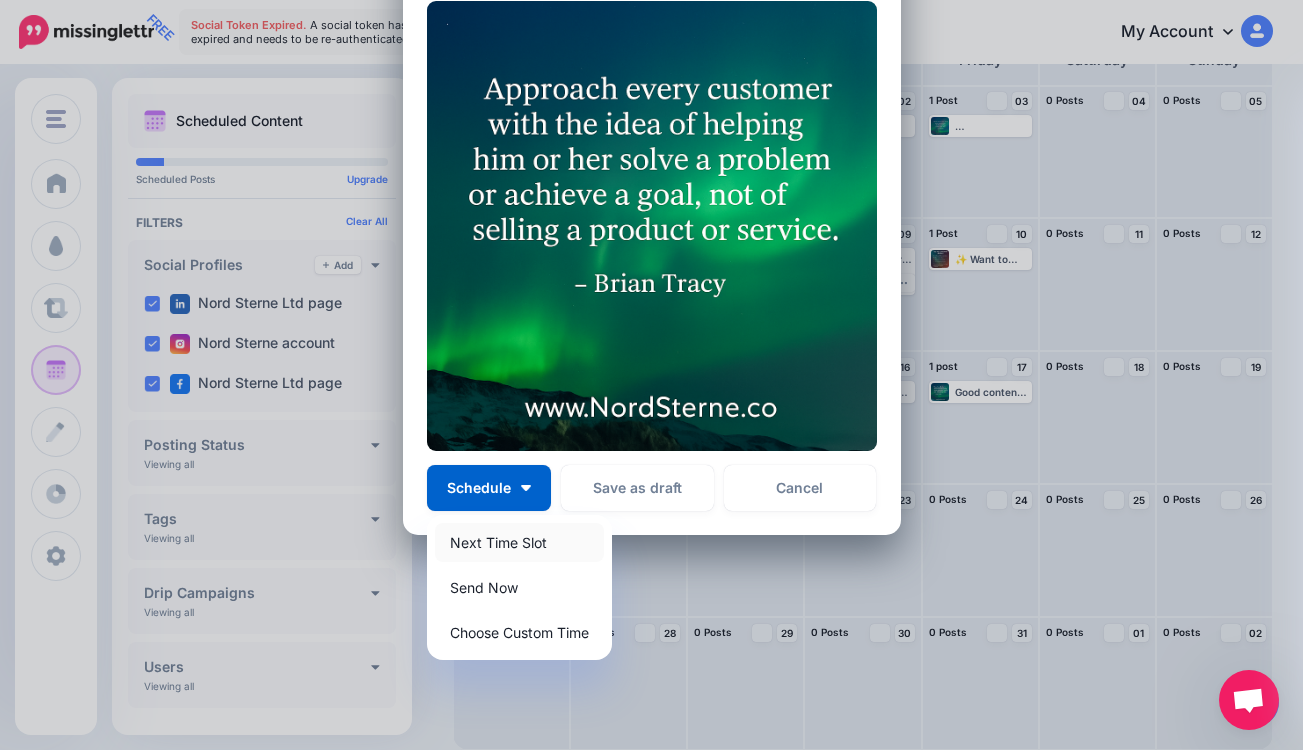 click on "Next Time Slot" at bounding box center [519, 542] 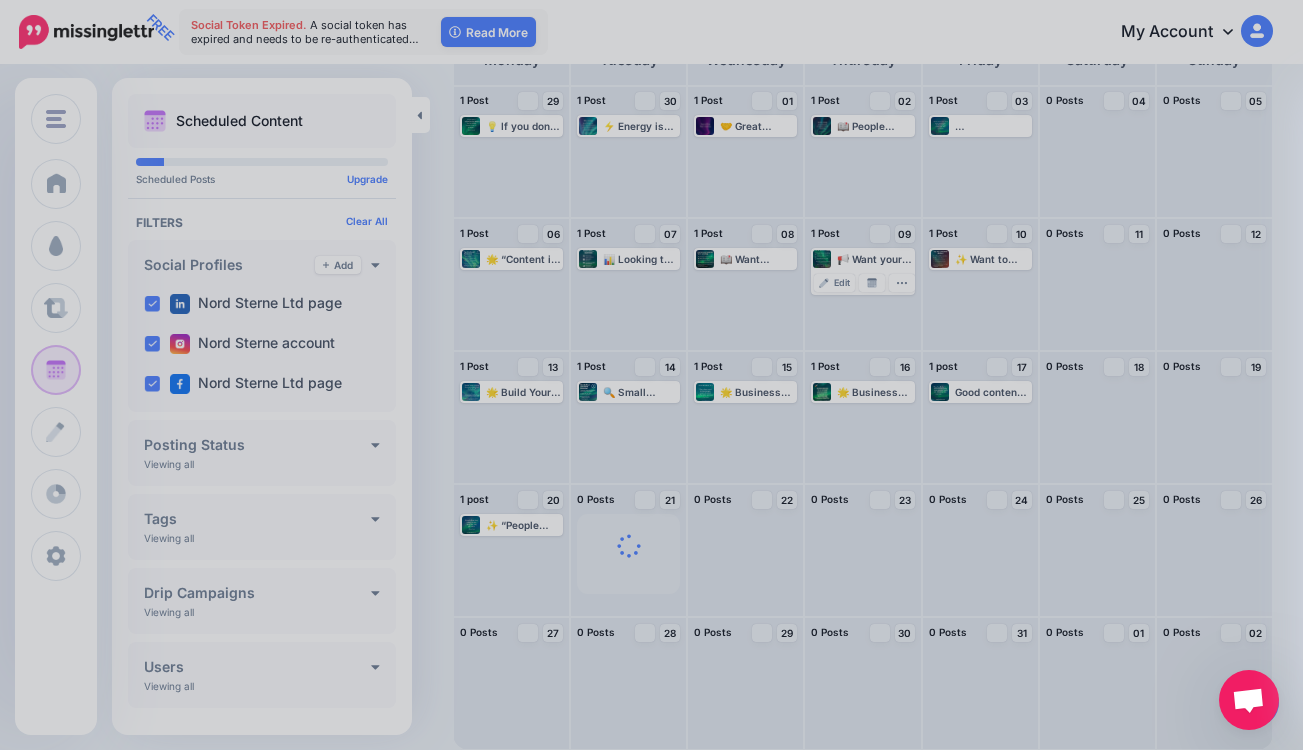 scroll, scrollTop: 0, scrollLeft: 0, axis: both 